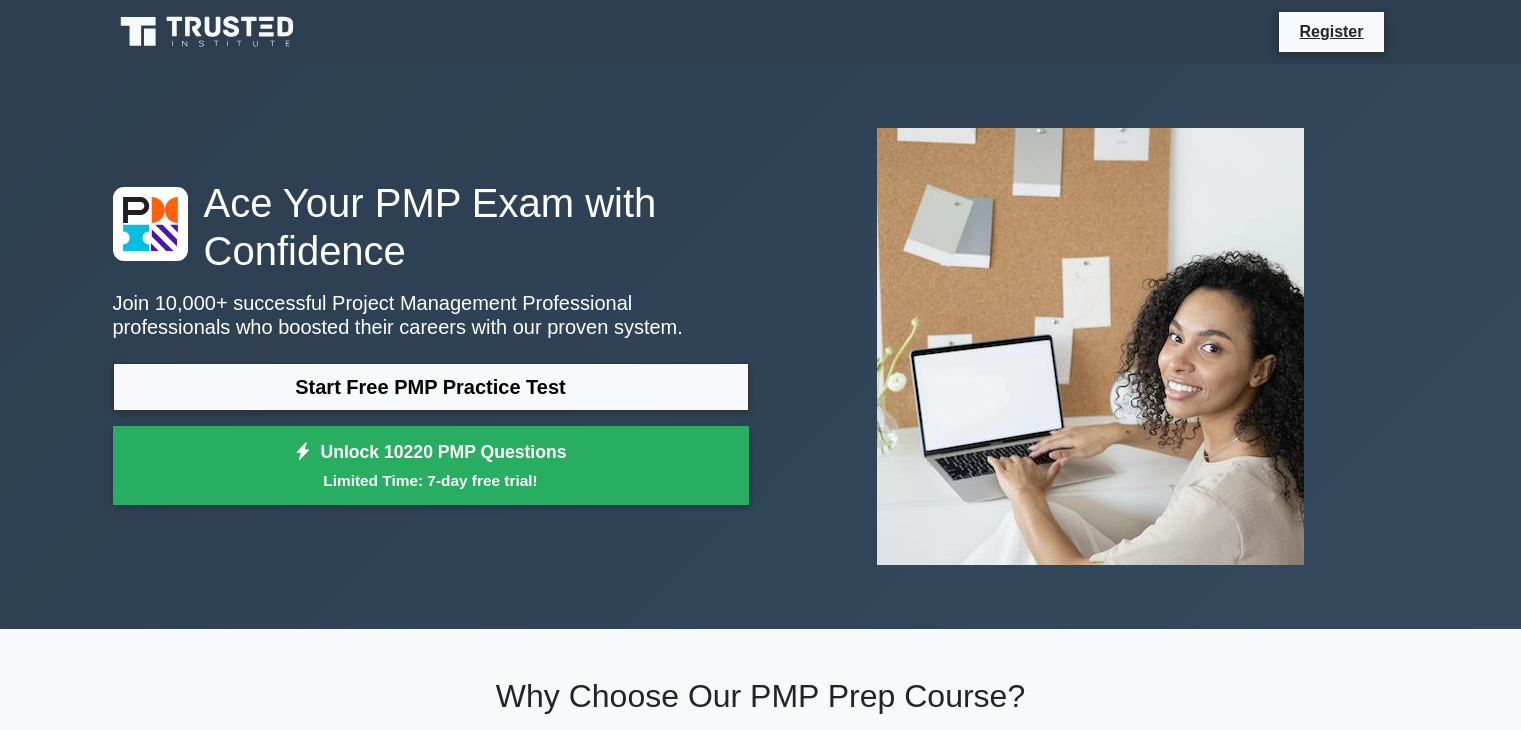 scroll, scrollTop: 0, scrollLeft: 0, axis: both 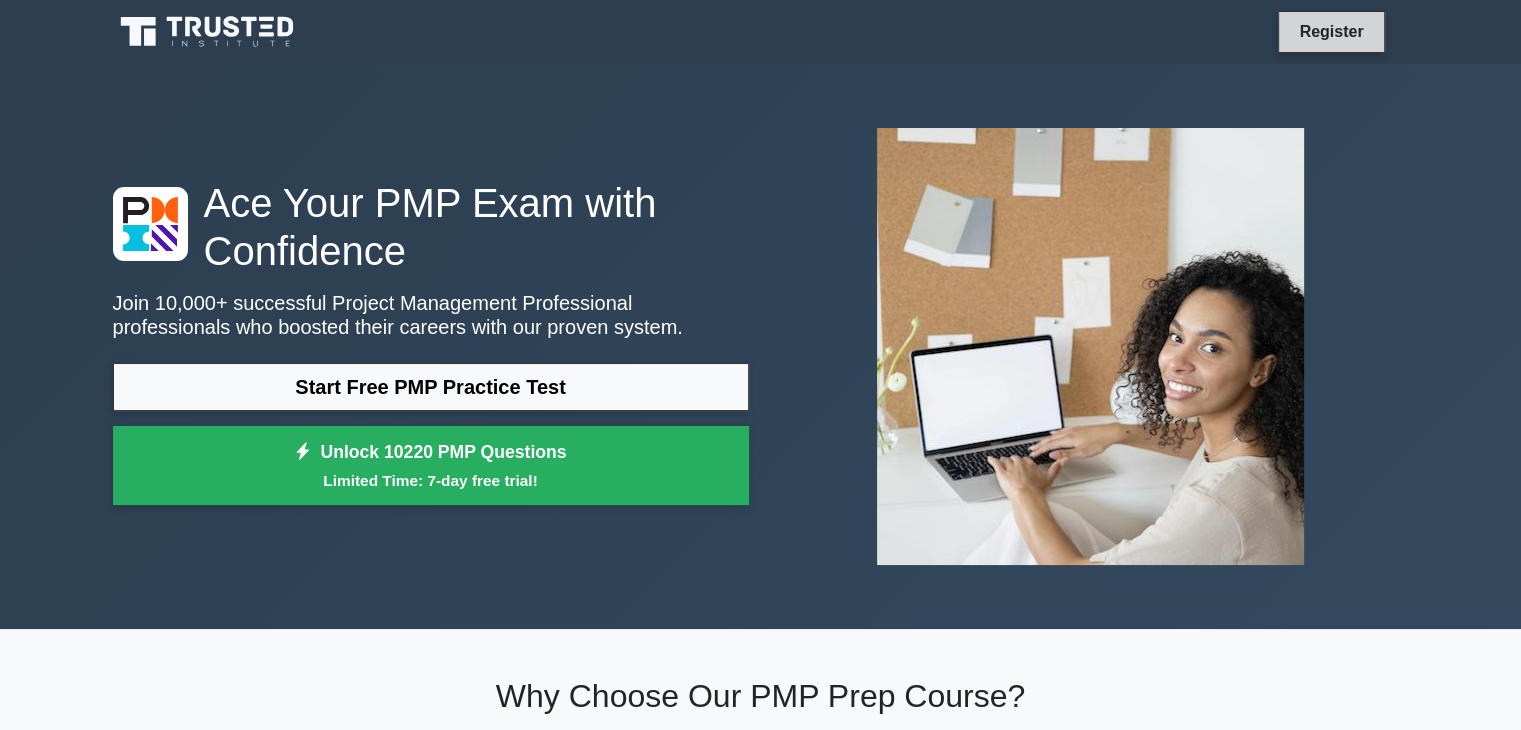 click on "Register" at bounding box center (1331, 31) 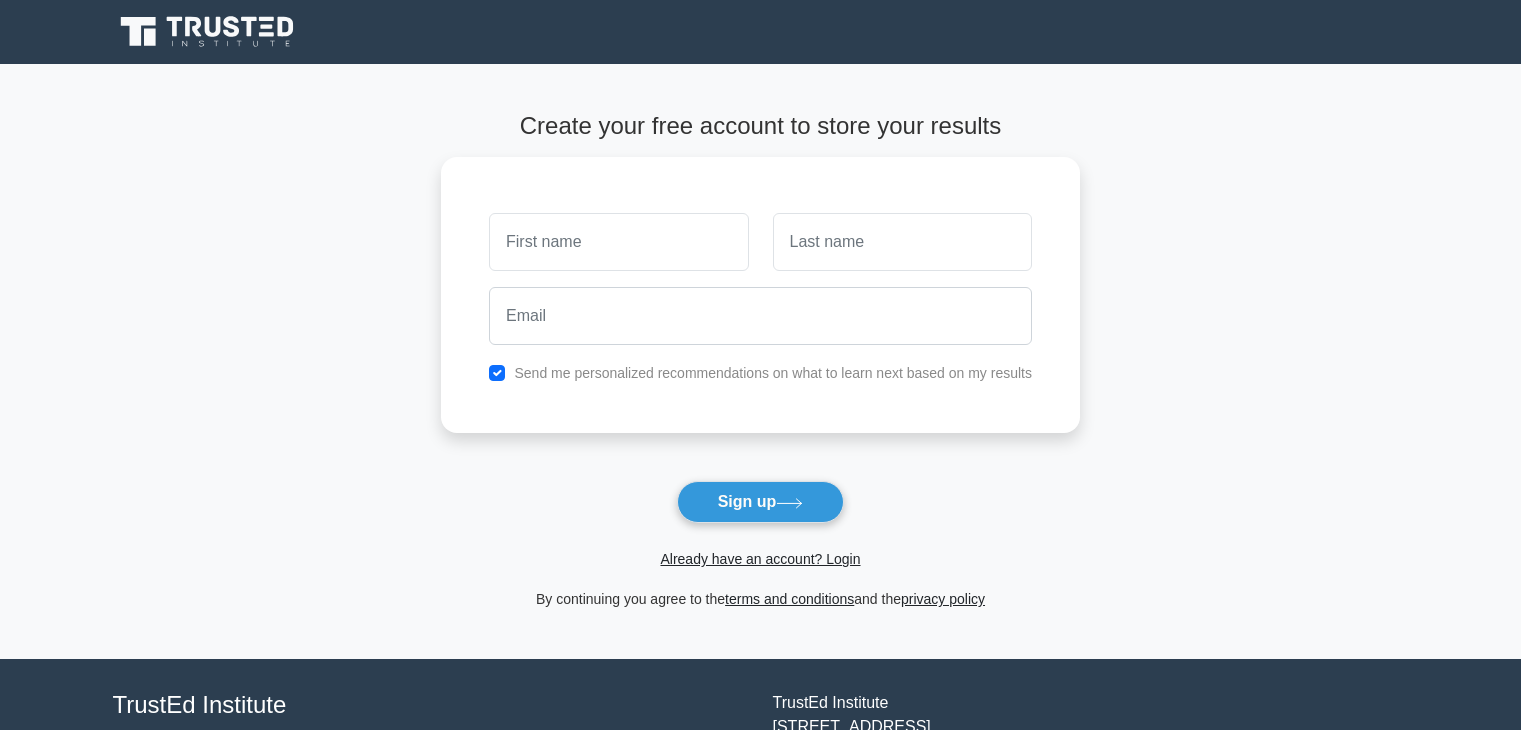 scroll, scrollTop: 0, scrollLeft: 0, axis: both 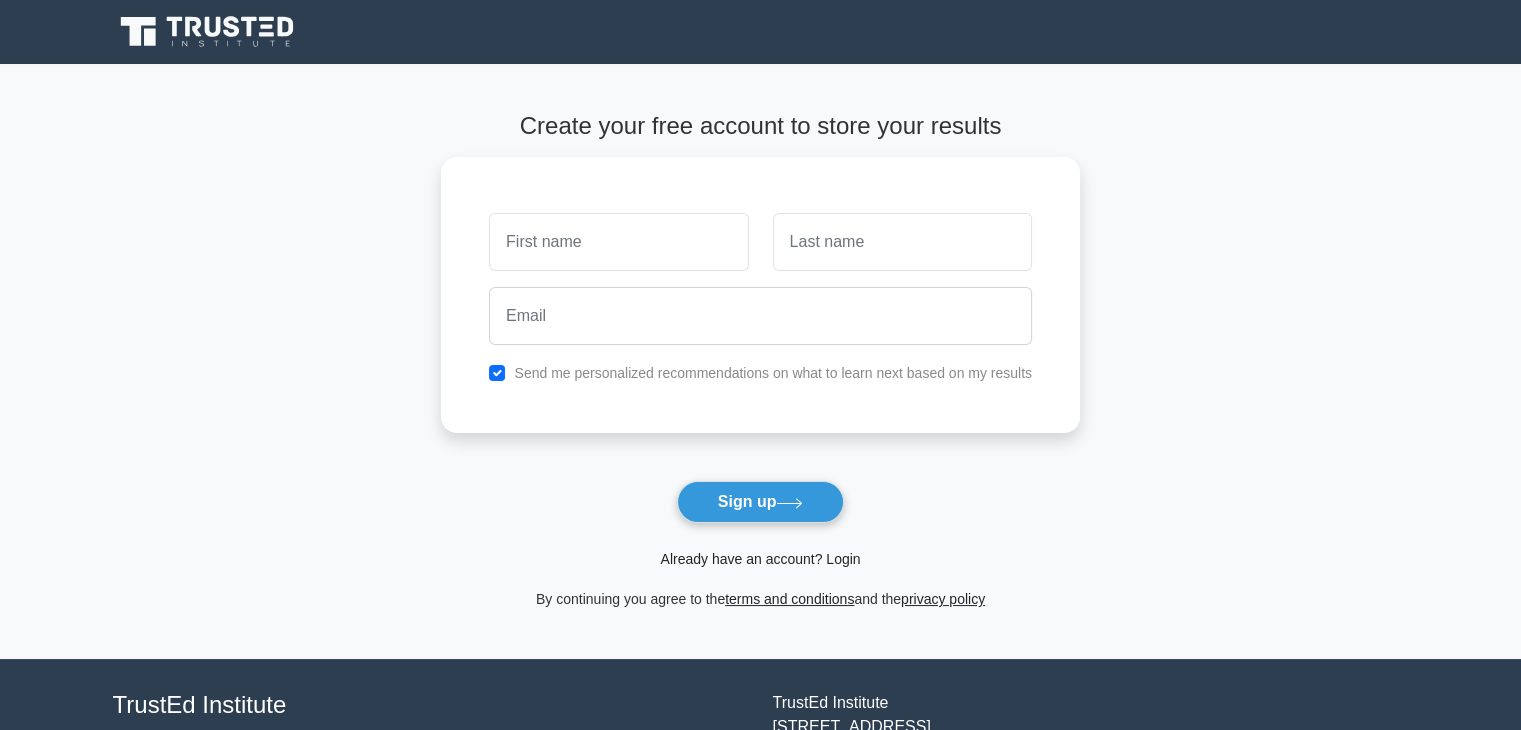click on "Already have an account? Login" at bounding box center (760, 559) 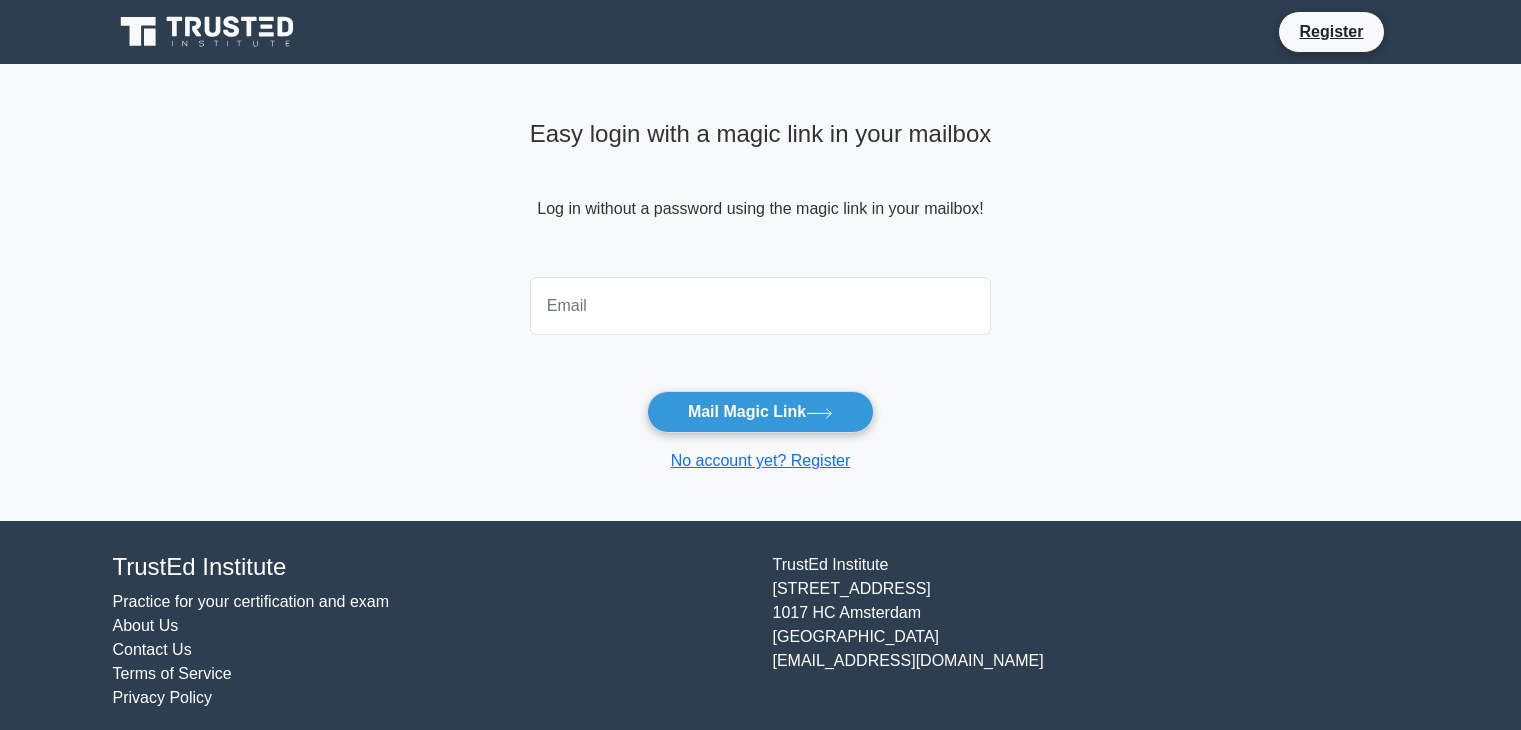 scroll, scrollTop: 0, scrollLeft: 0, axis: both 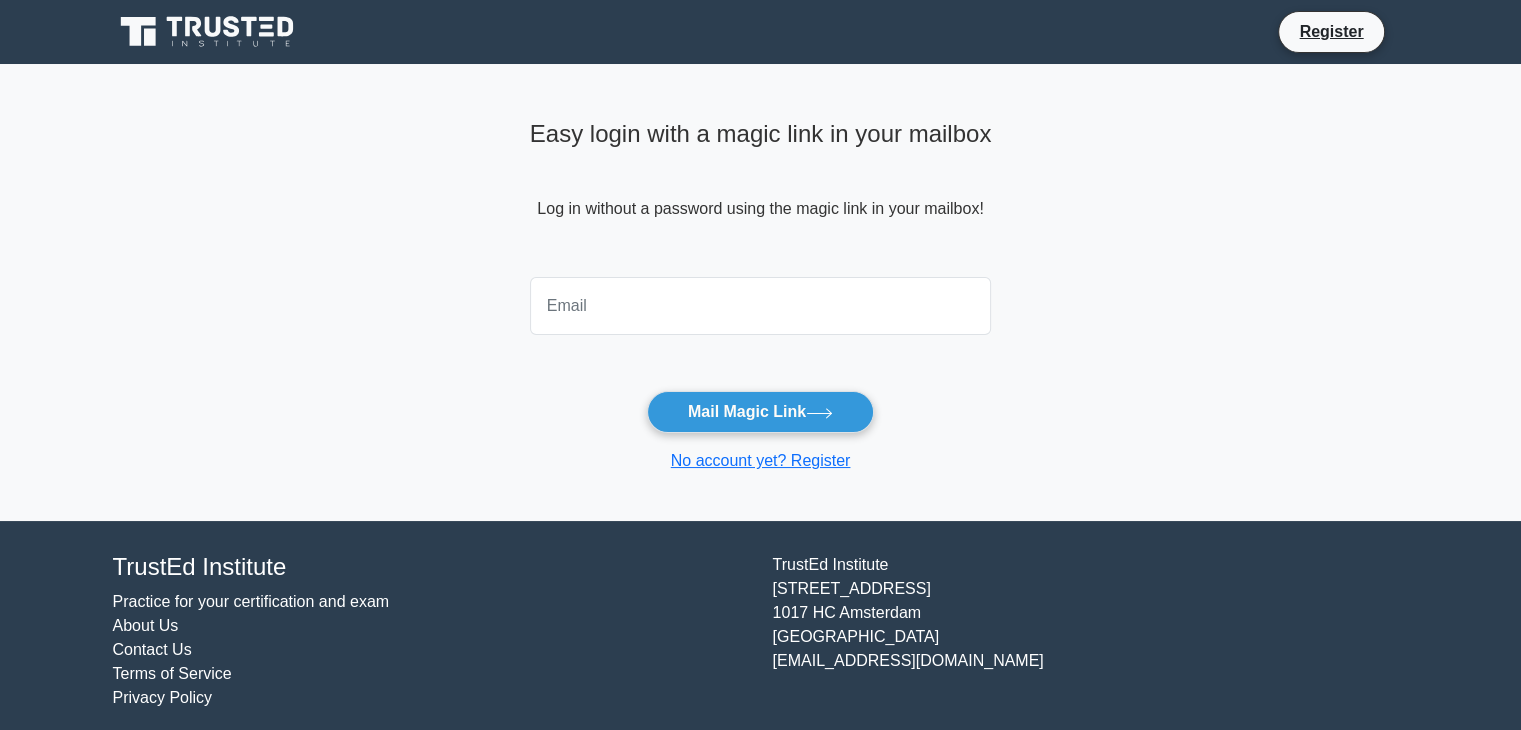 click at bounding box center [761, 306] 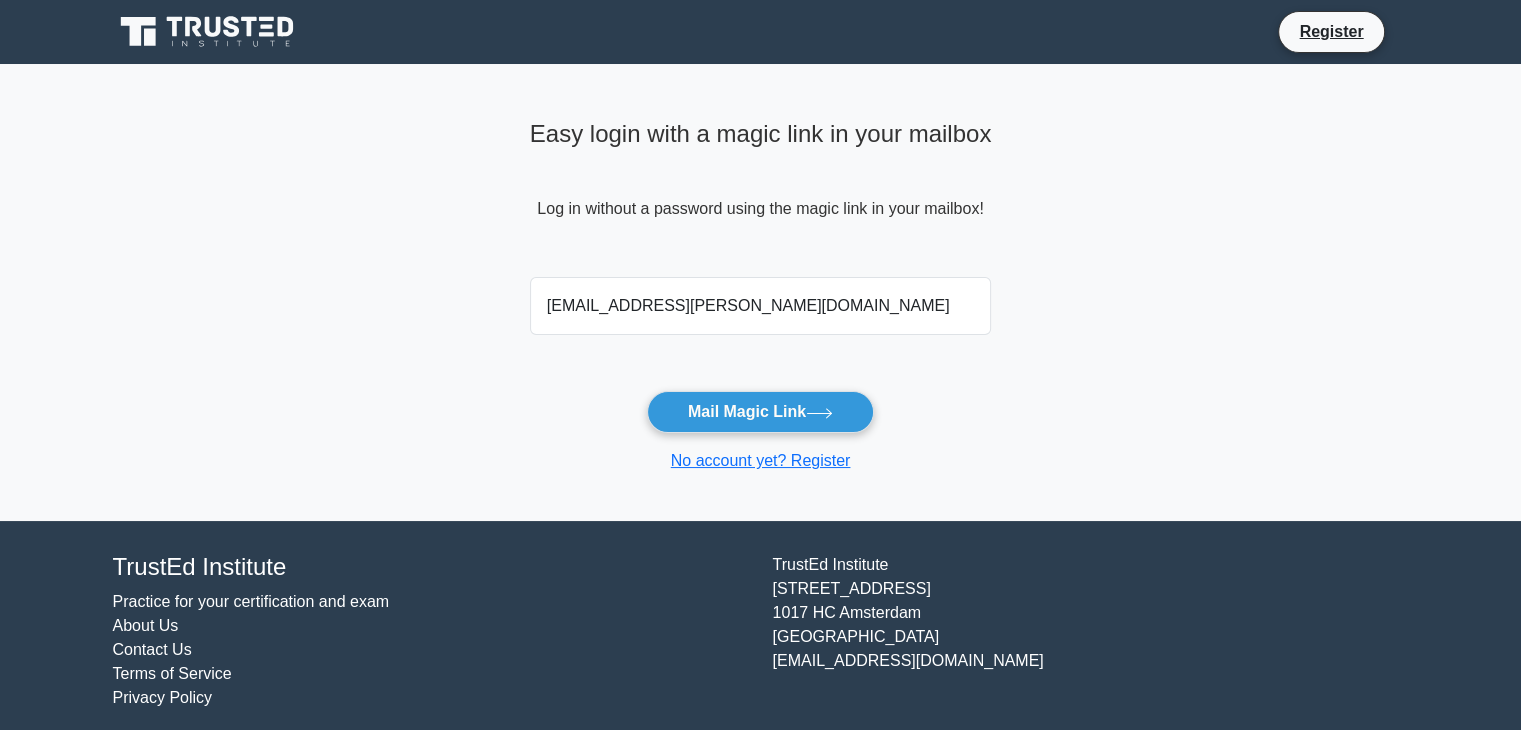 type on "dani.esposito@yahoo.it" 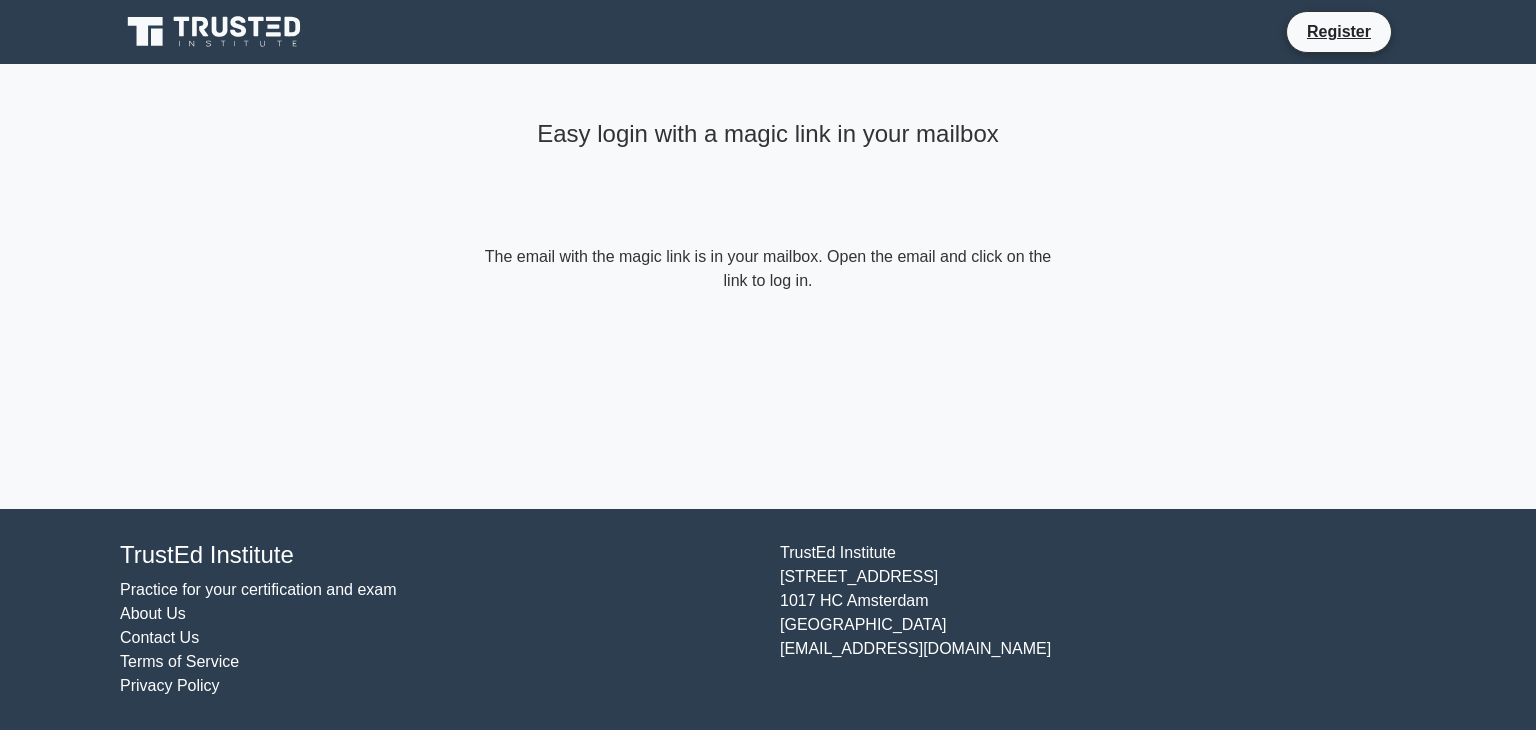 scroll, scrollTop: 0, scrollLeft: 0, axis: both 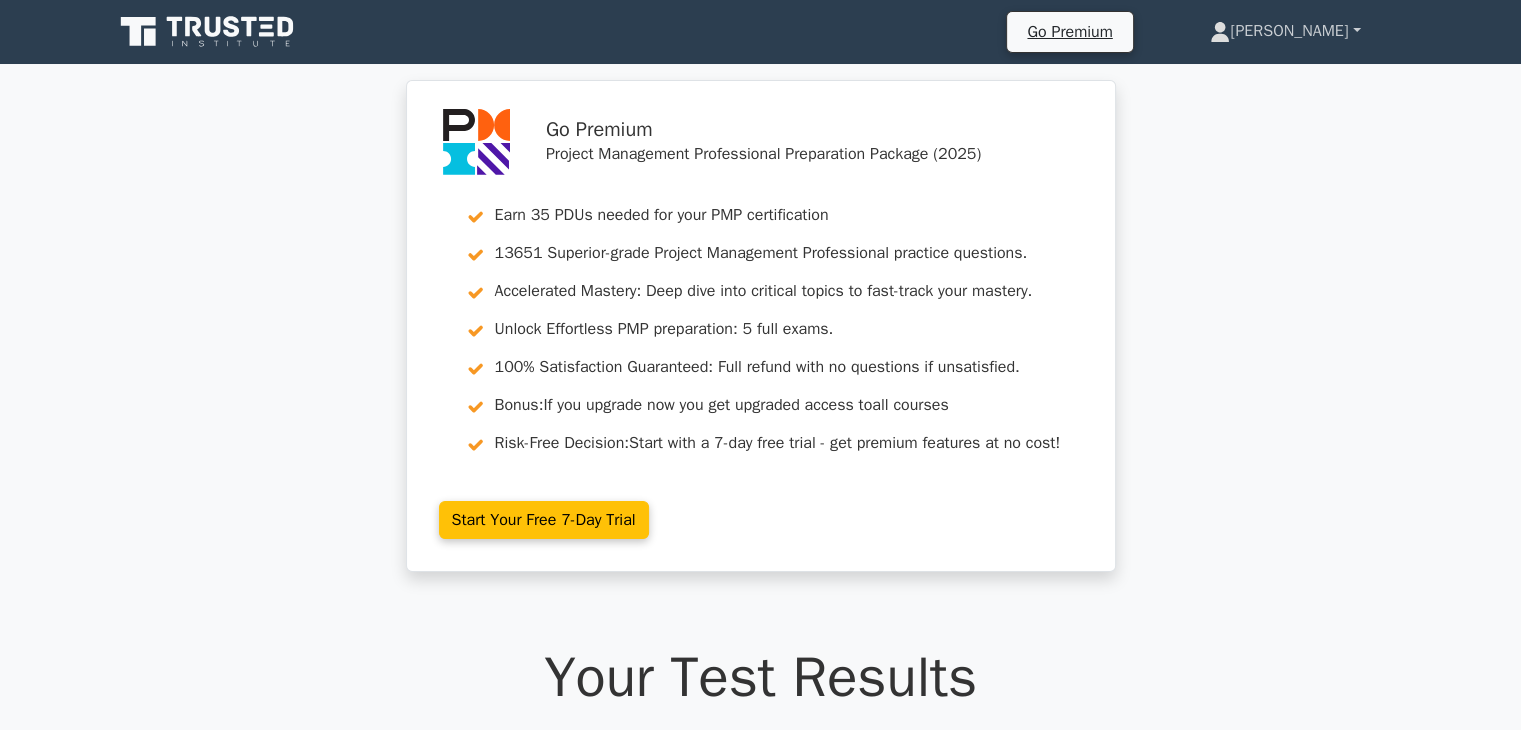 click on "[PERSON_NAME]" at bounding box center (1285, 31) 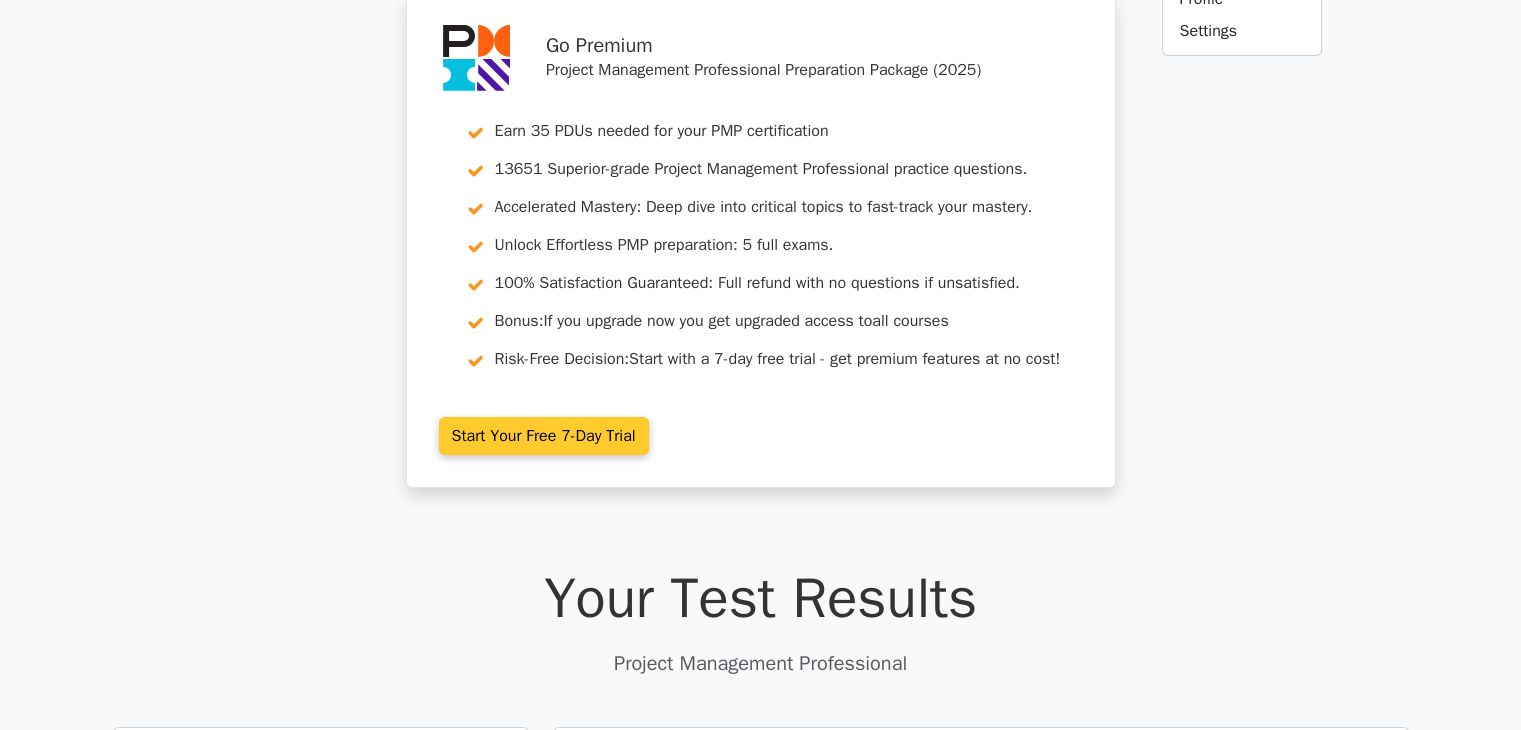 scroll, scrollTop: 0, scrollLeft: 0, axis: both 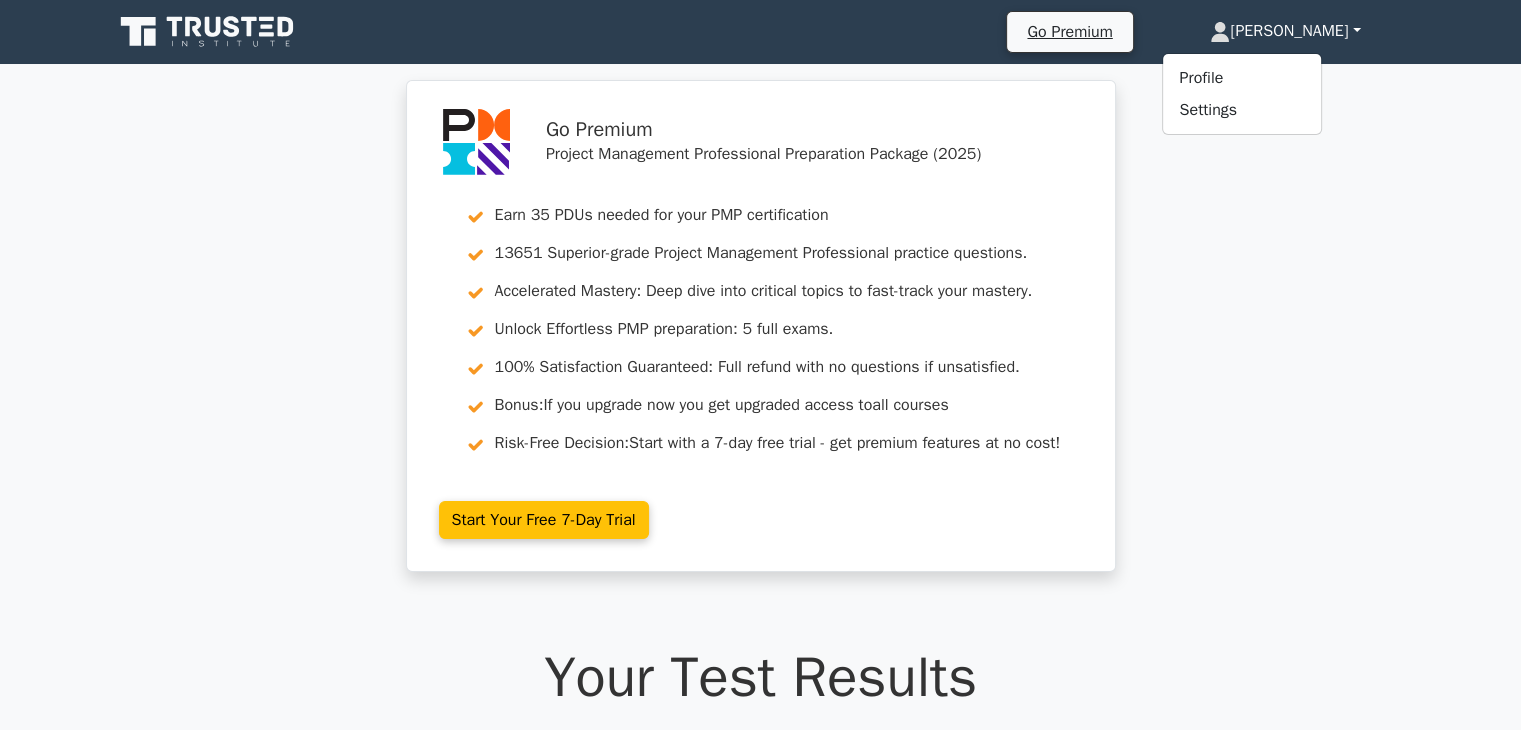 click 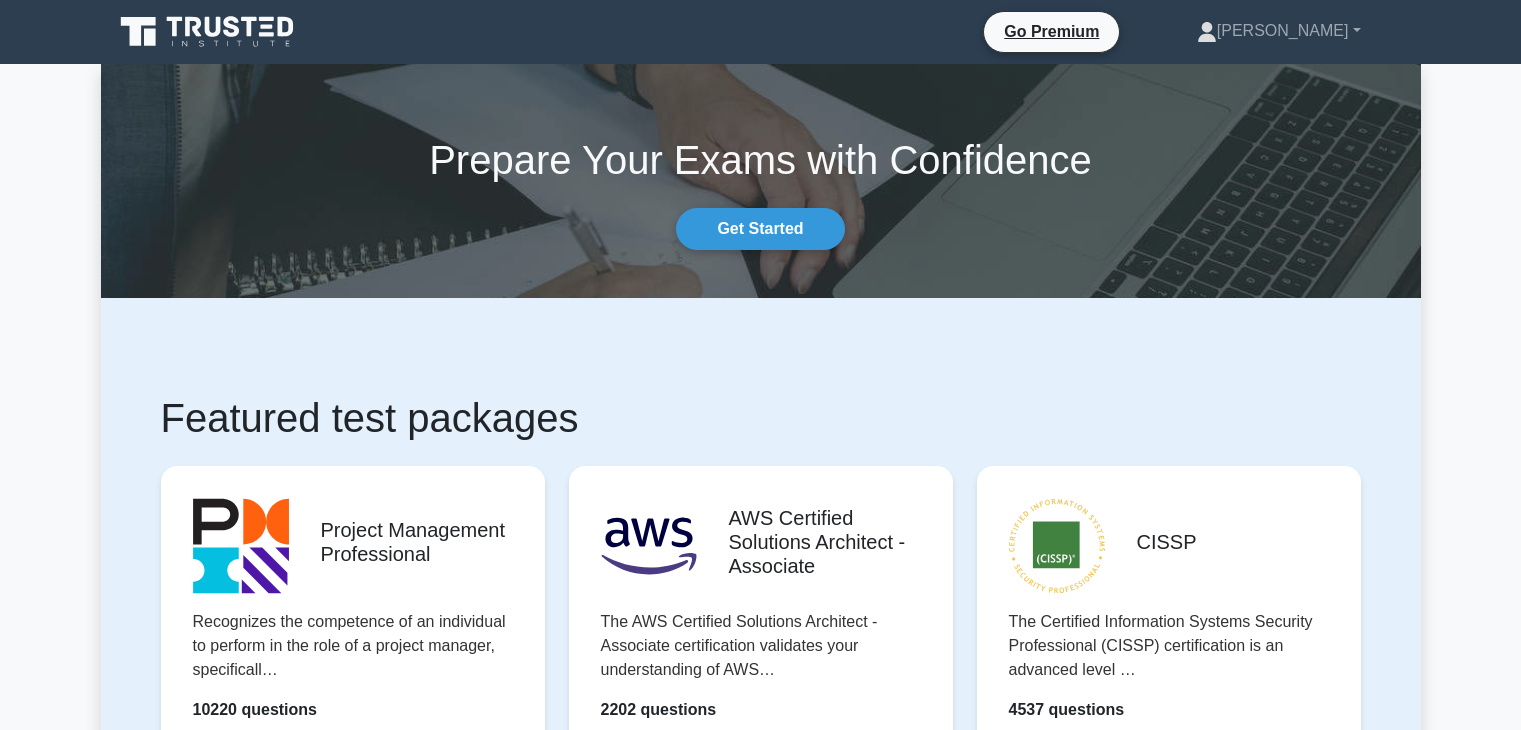 scroll, scrollTop: 202, scrollLeft: 0, axis: vertical 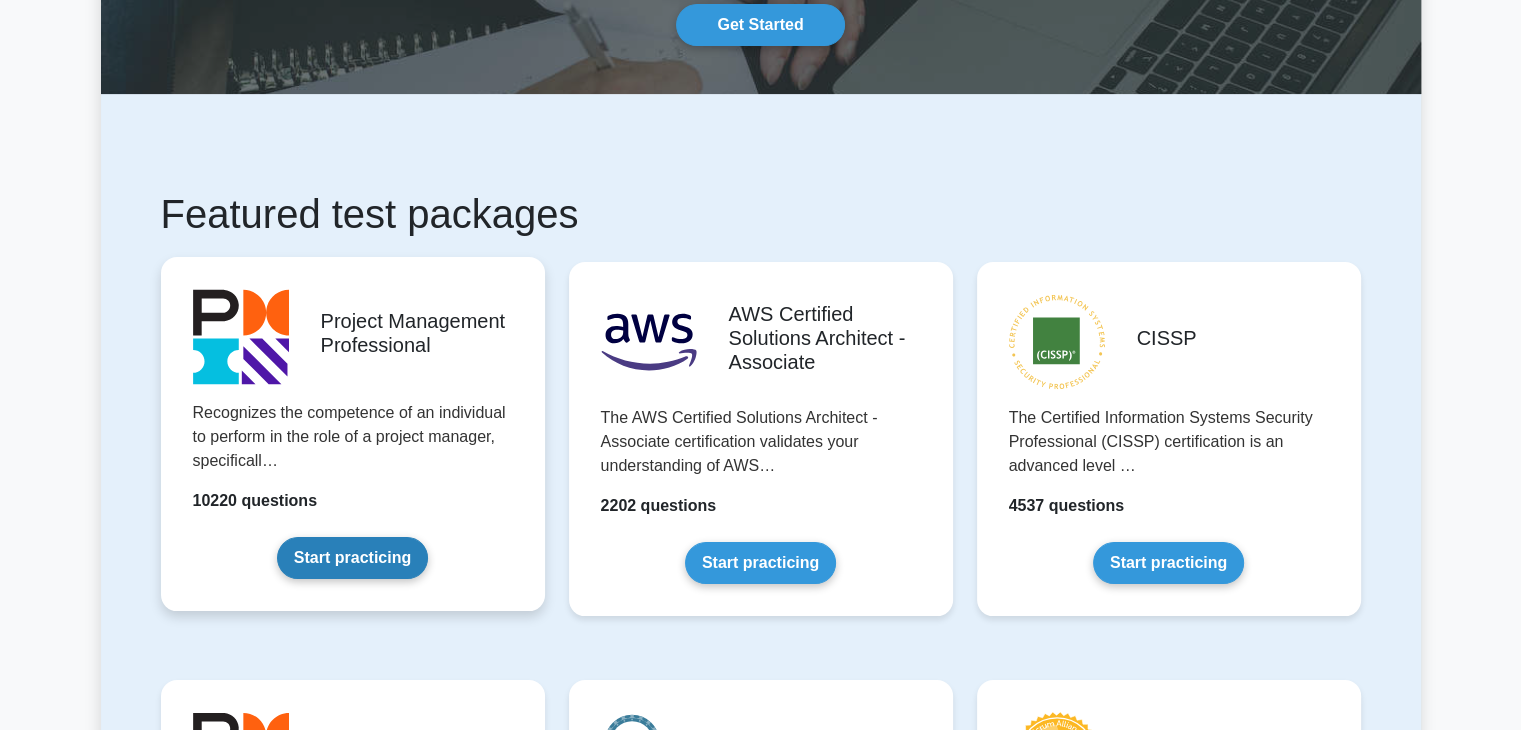 click on "Start practicing" at bounding box center [352, 558] 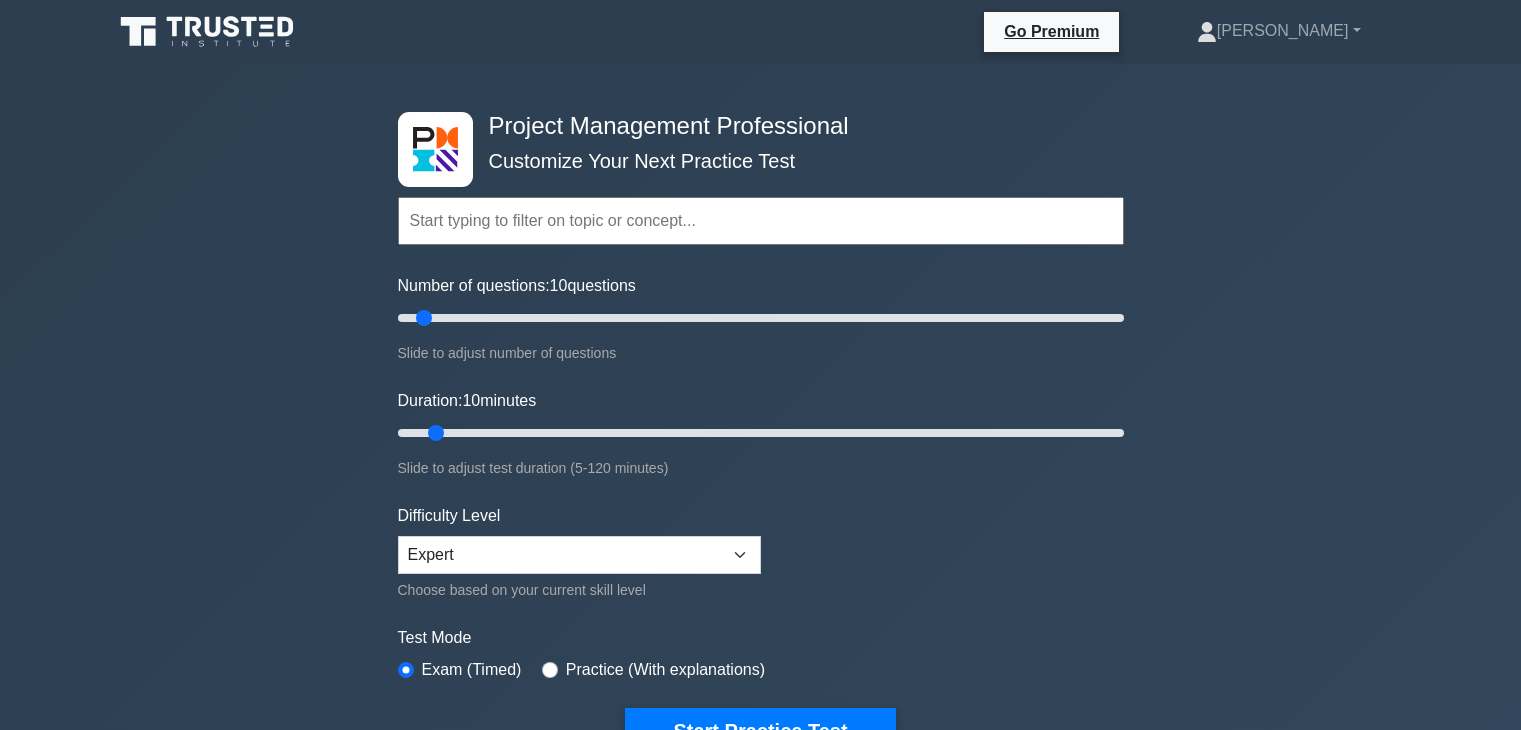 scroll, scrollTop: 0, scrollLeft: 0, axis: both 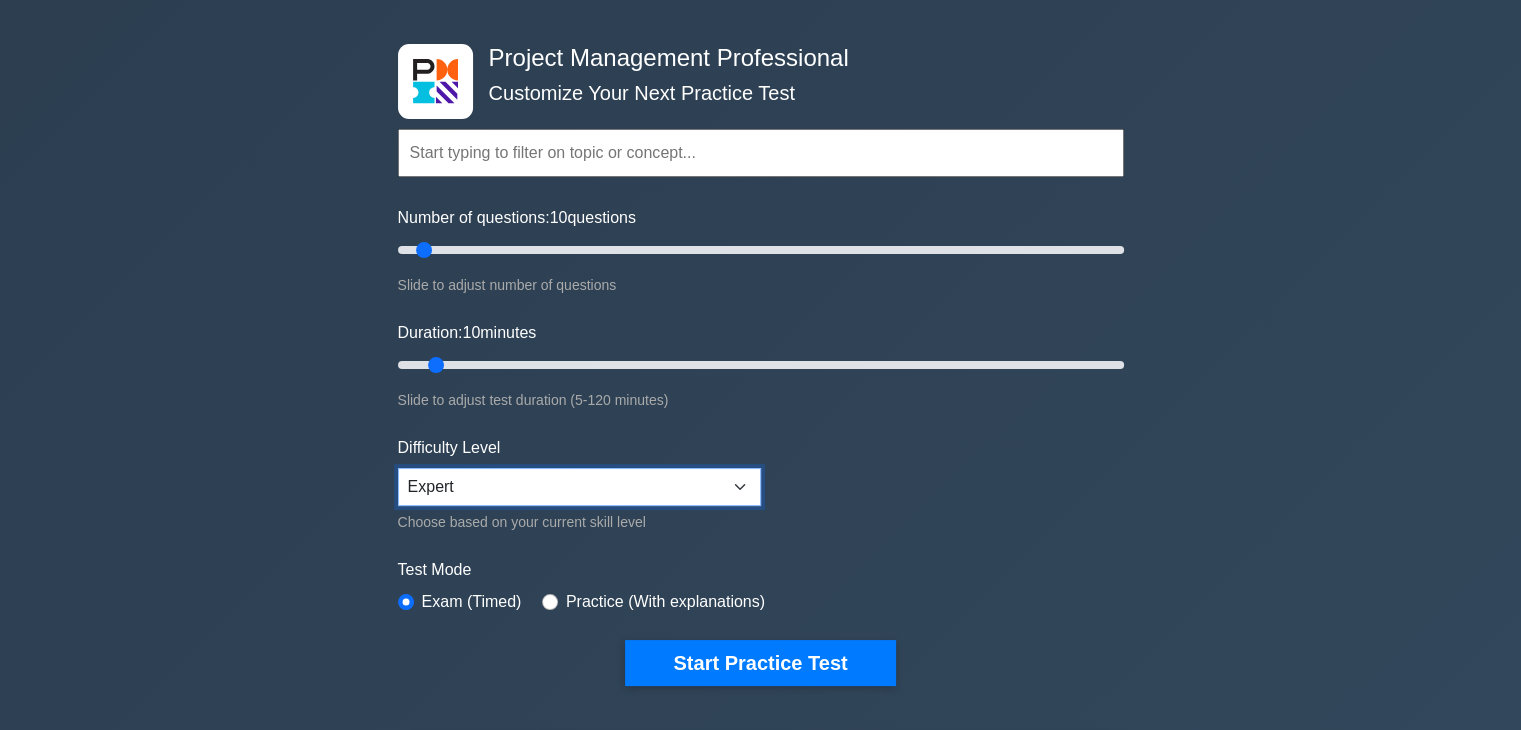 click on "Beginner
Intermediate
Expert" at bounding box center [579, 487] 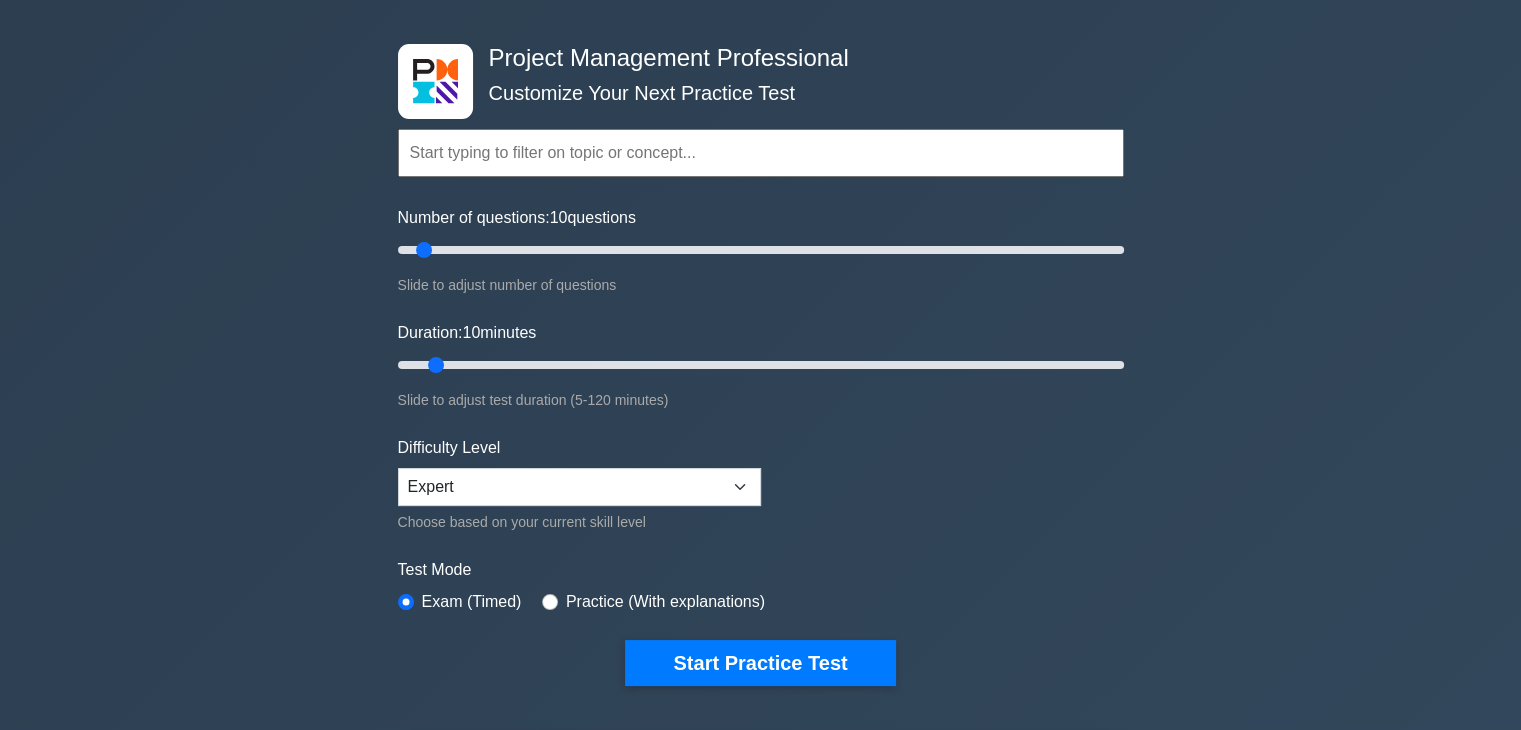 click on "Topics
Scope Management
Time Management
Cost Management
Quality Management
Risk Management
Integration Management
Human Resource Management
Communication Management
Procurement Management" at bounding box center (761, 377) 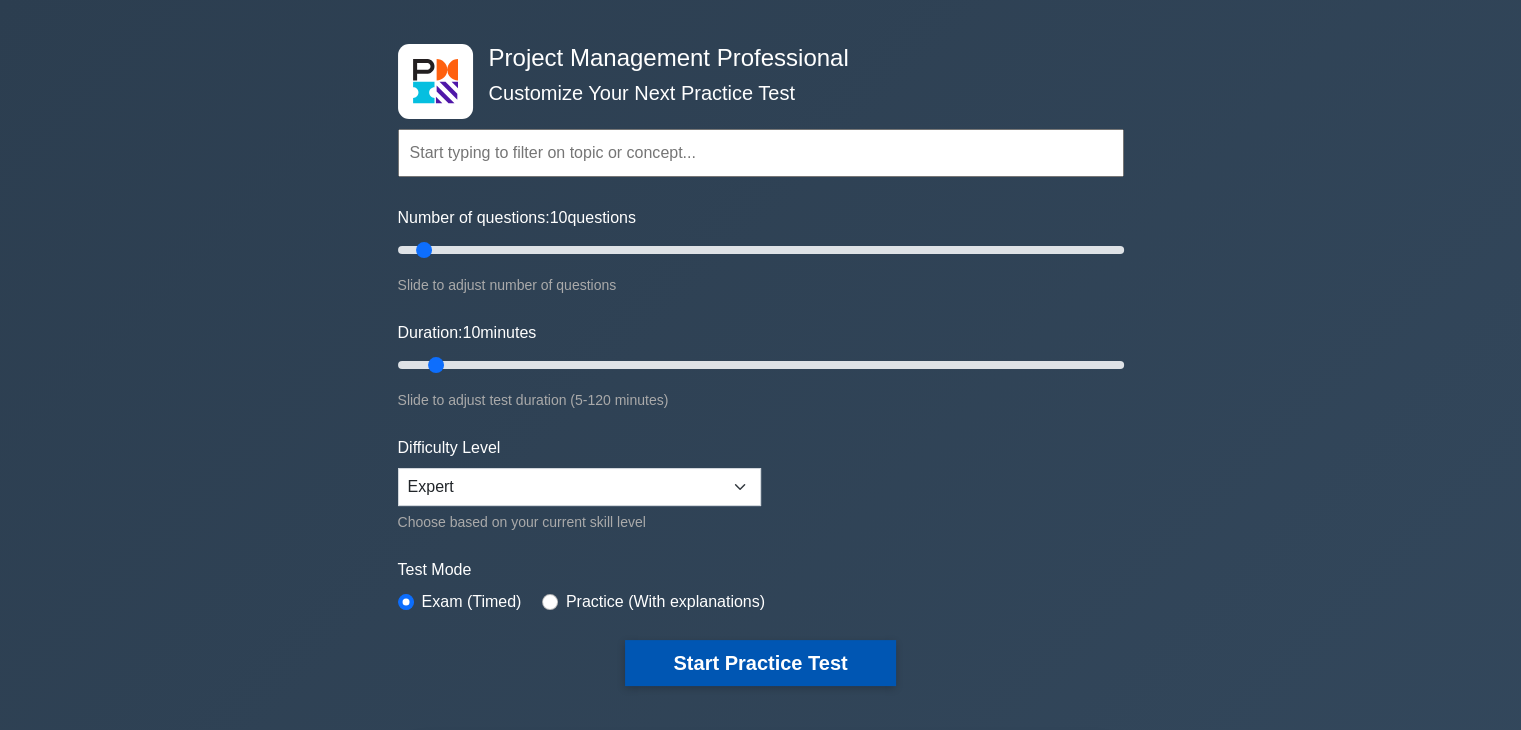 click on "Start Practice Test" at bounding box center (760, 663) 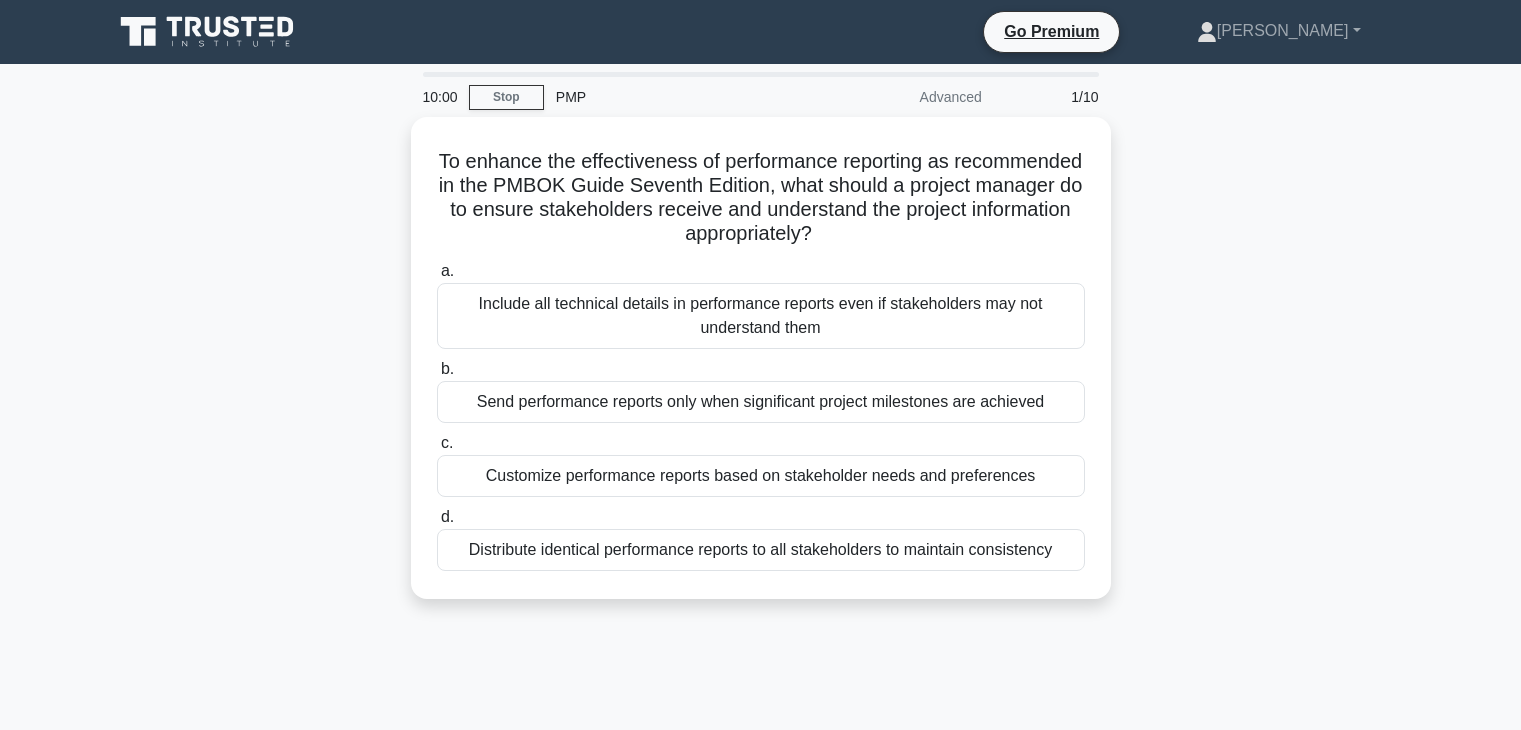 scroll, scrollTop: 0, scrollLeft: 0, axis: both 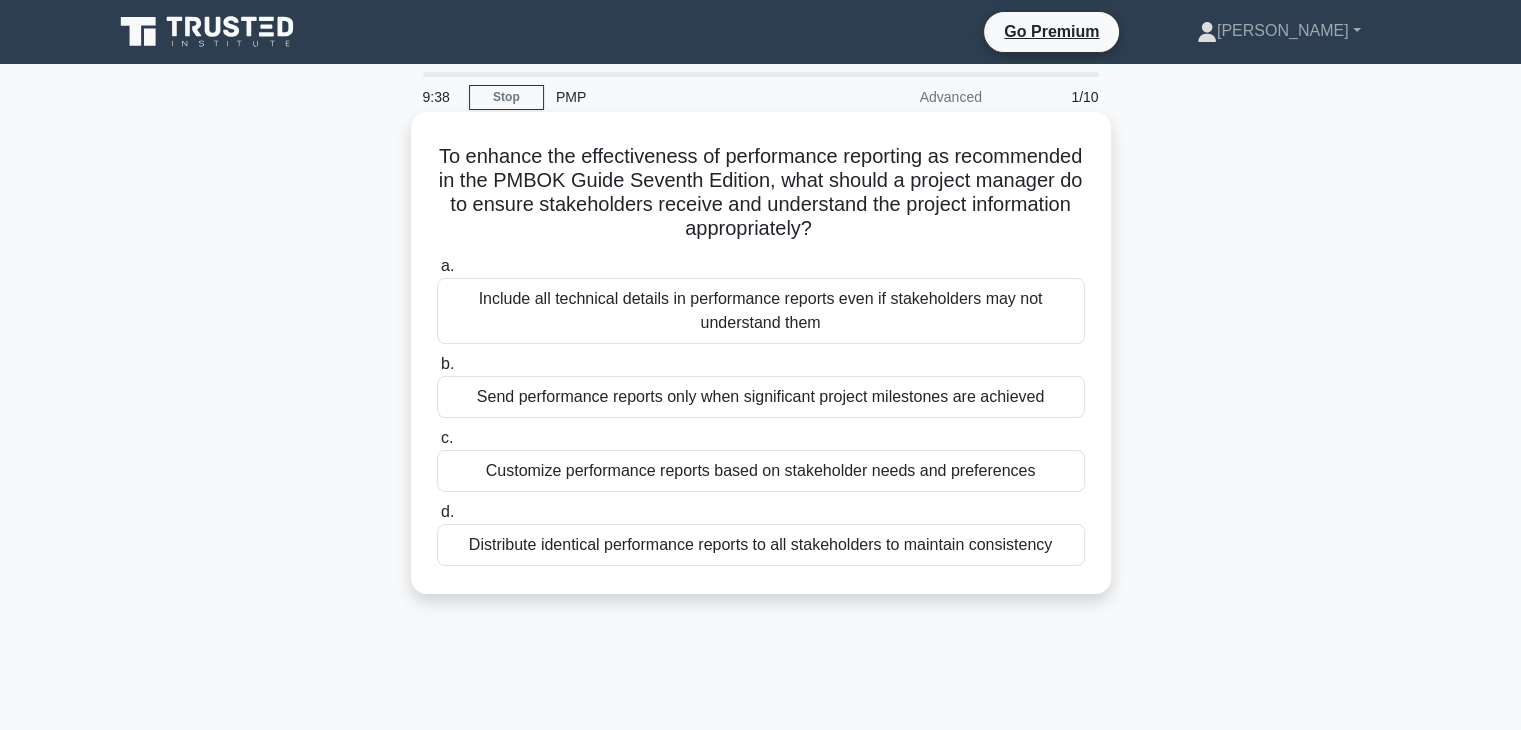 click on "Customize performance reports based on stakeholder needs and preferences" at bounding box center [761, 471] 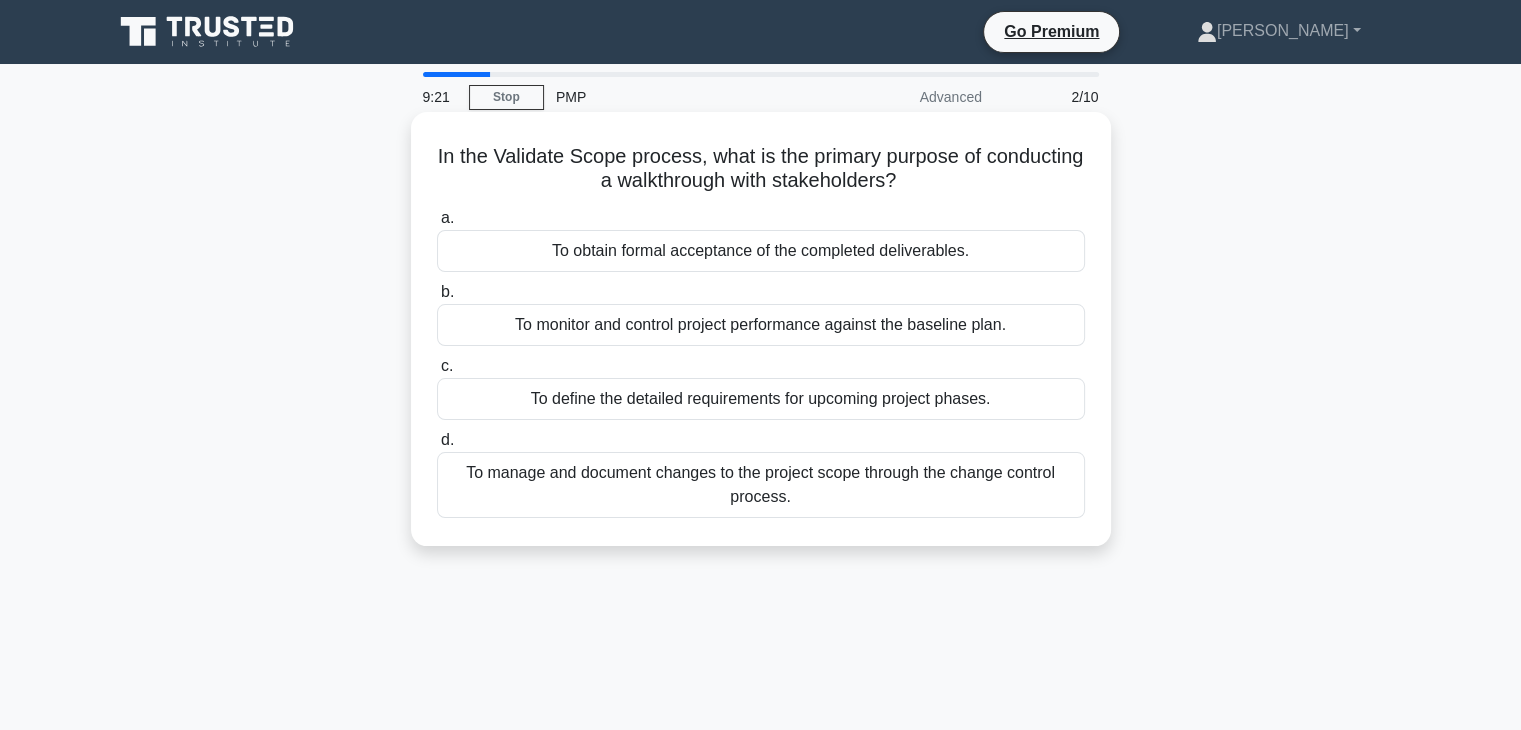 click on "To obtain formal acceptance of the completed deliverables." at bounding box center (761, 251) 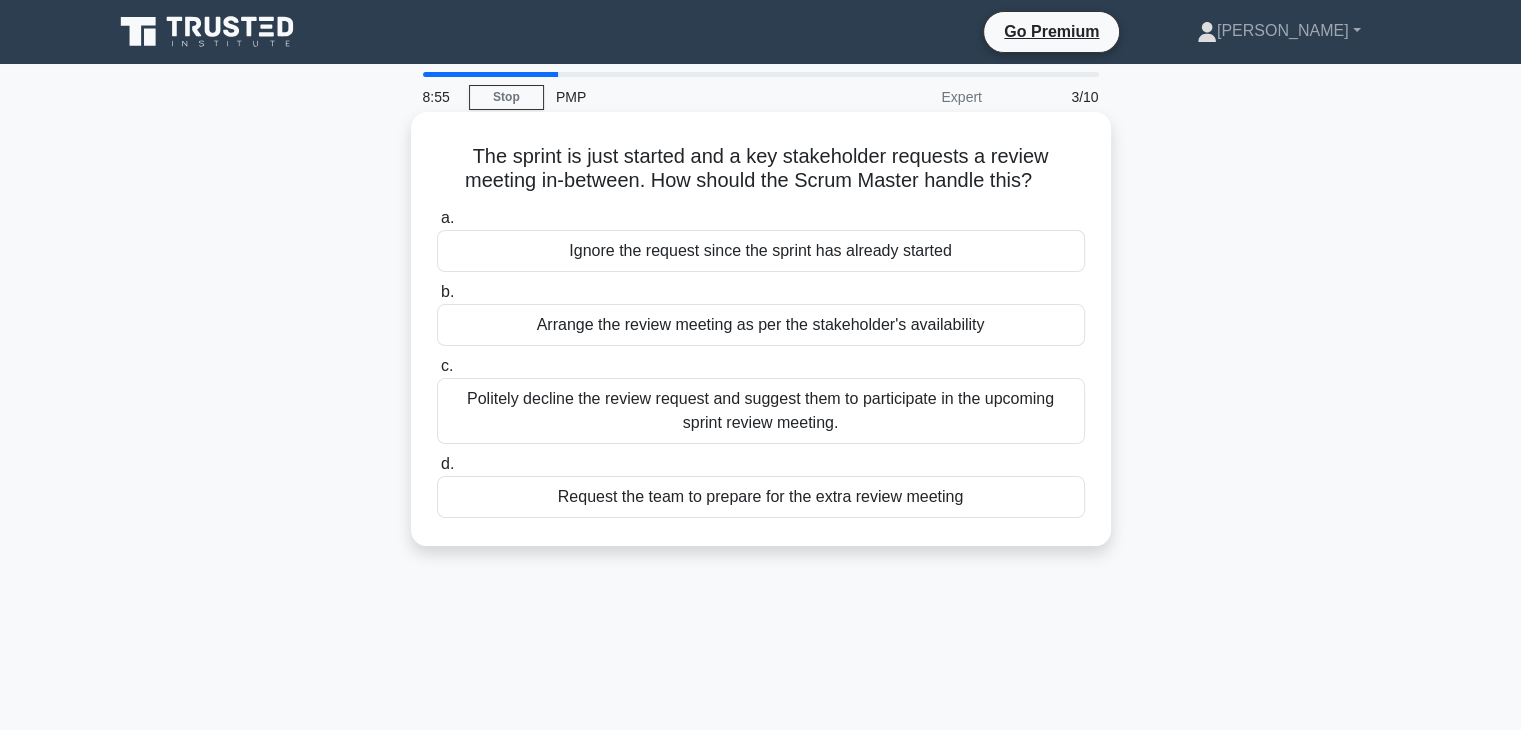 click on "Politely decline the review request and suggest them to participate in the upcoming sprint review meeting." at bounding box center [761, 411] 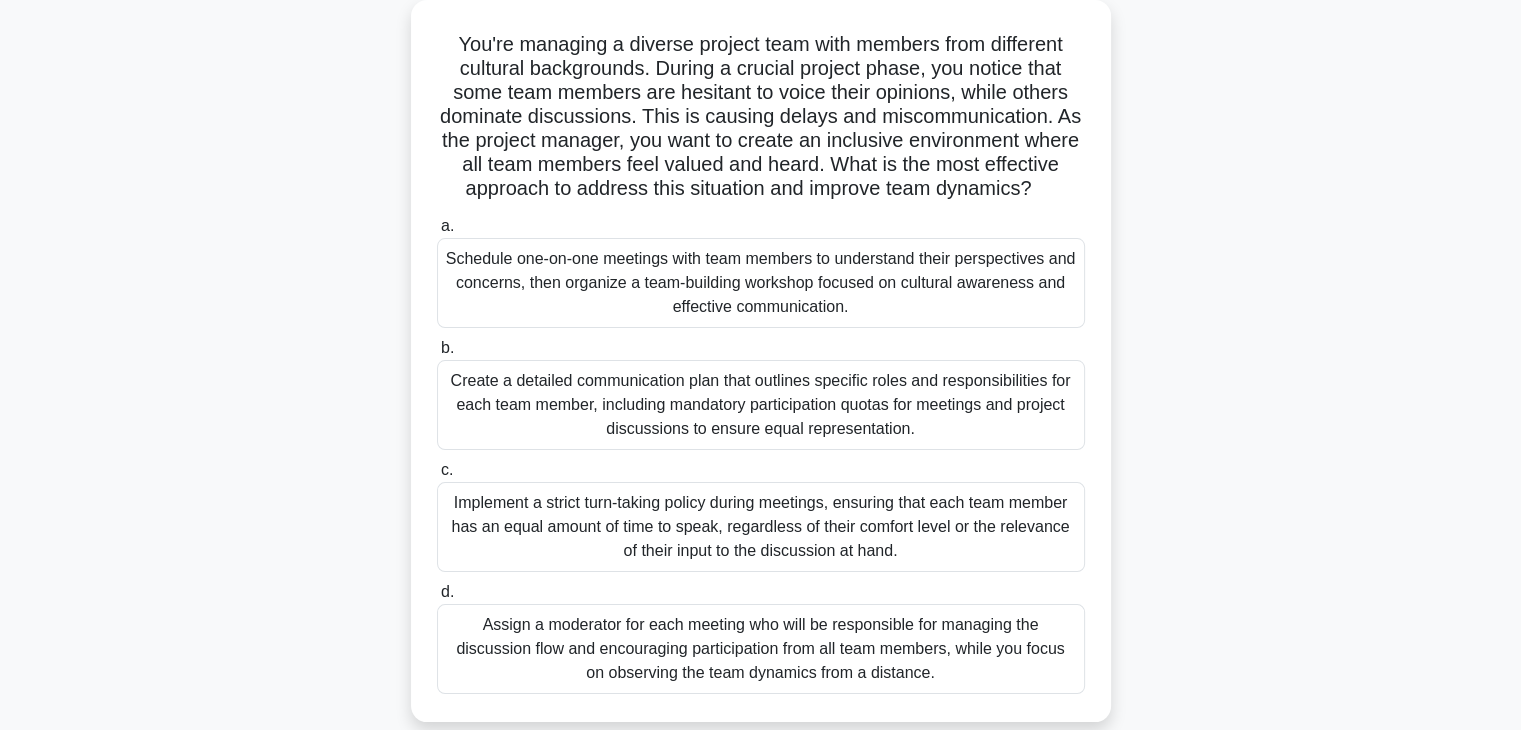 scroll, scrollTop: 112, scrollLeft: 0, axis: vertical 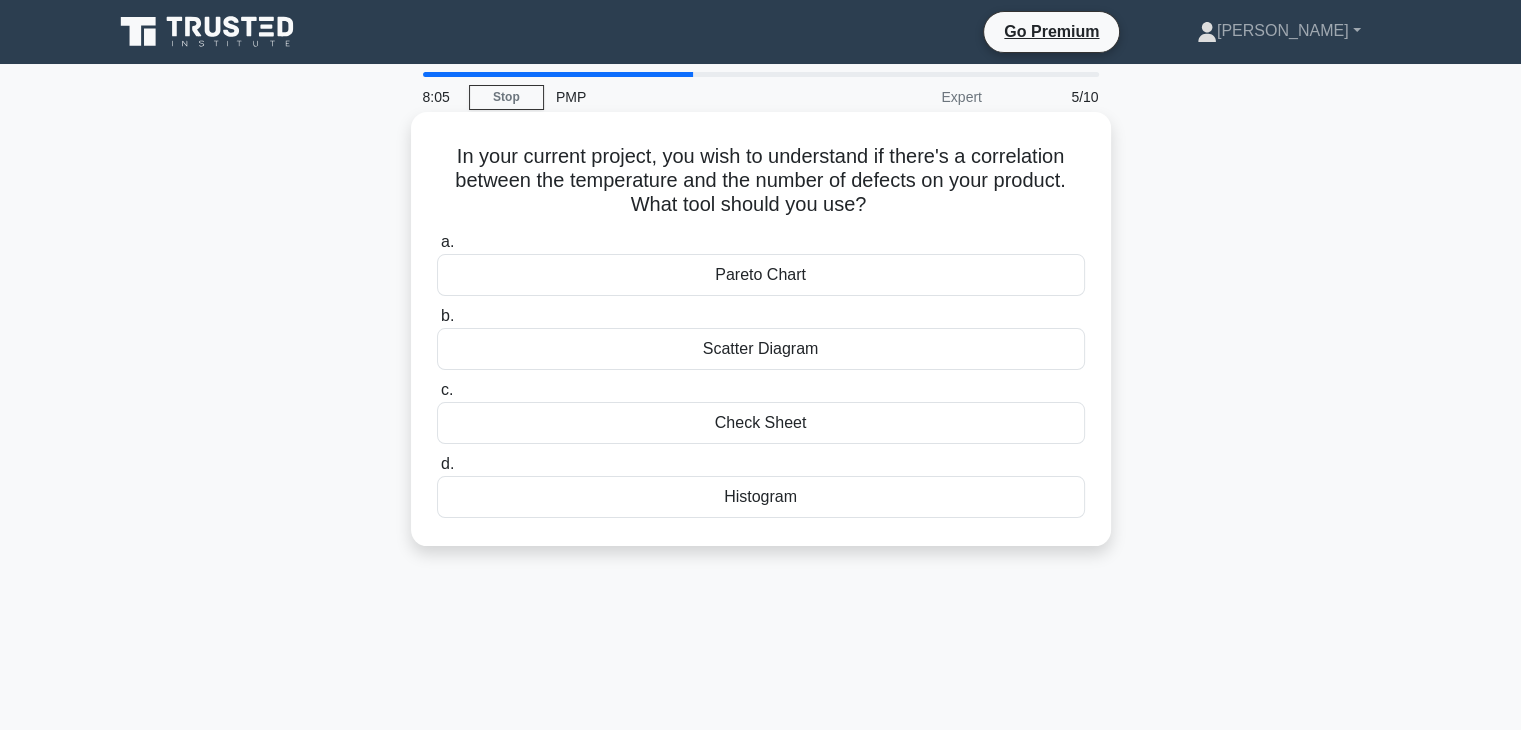 click on "Pareto Chart" at bounding box center (761, 275) 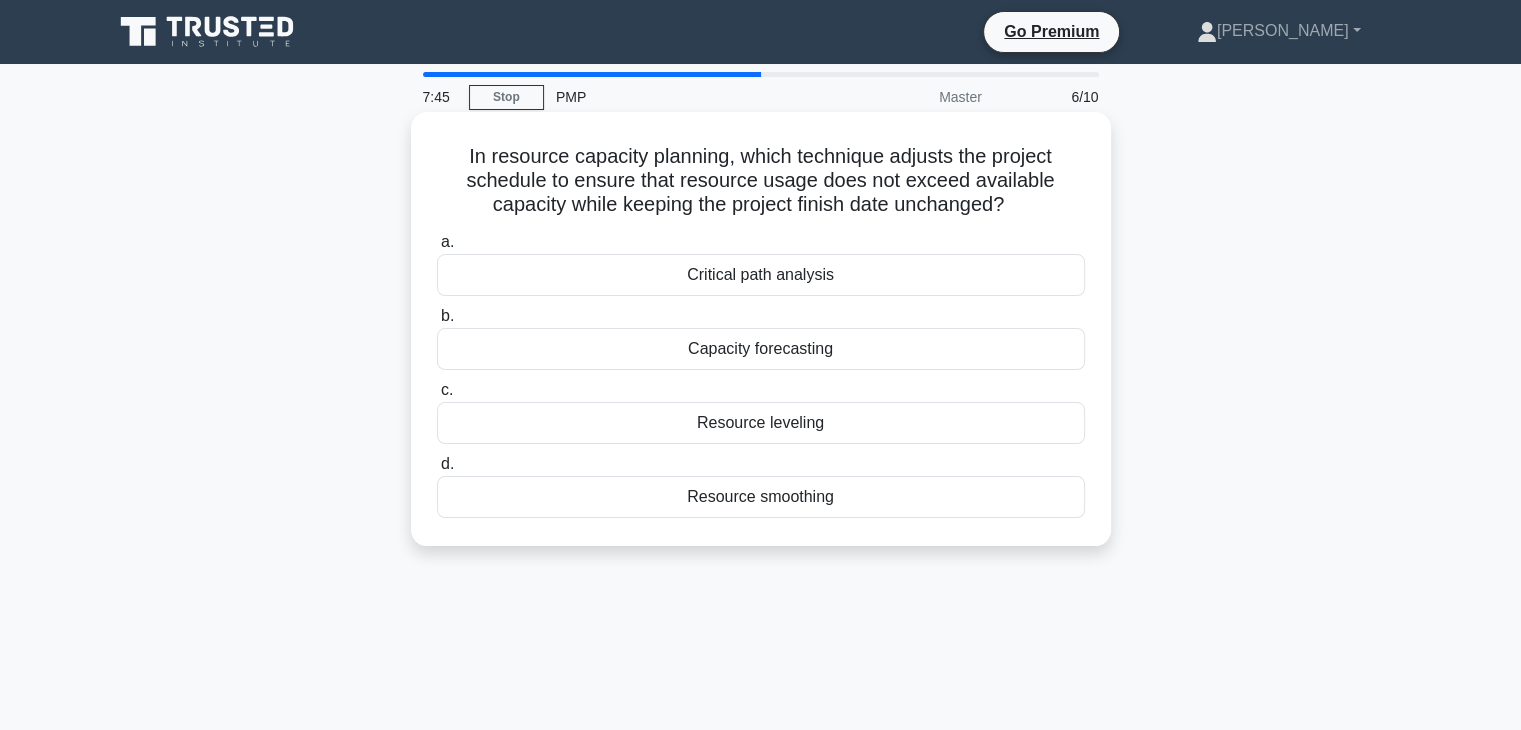 click on "Resource leveling" at bounding box center [761, 423] 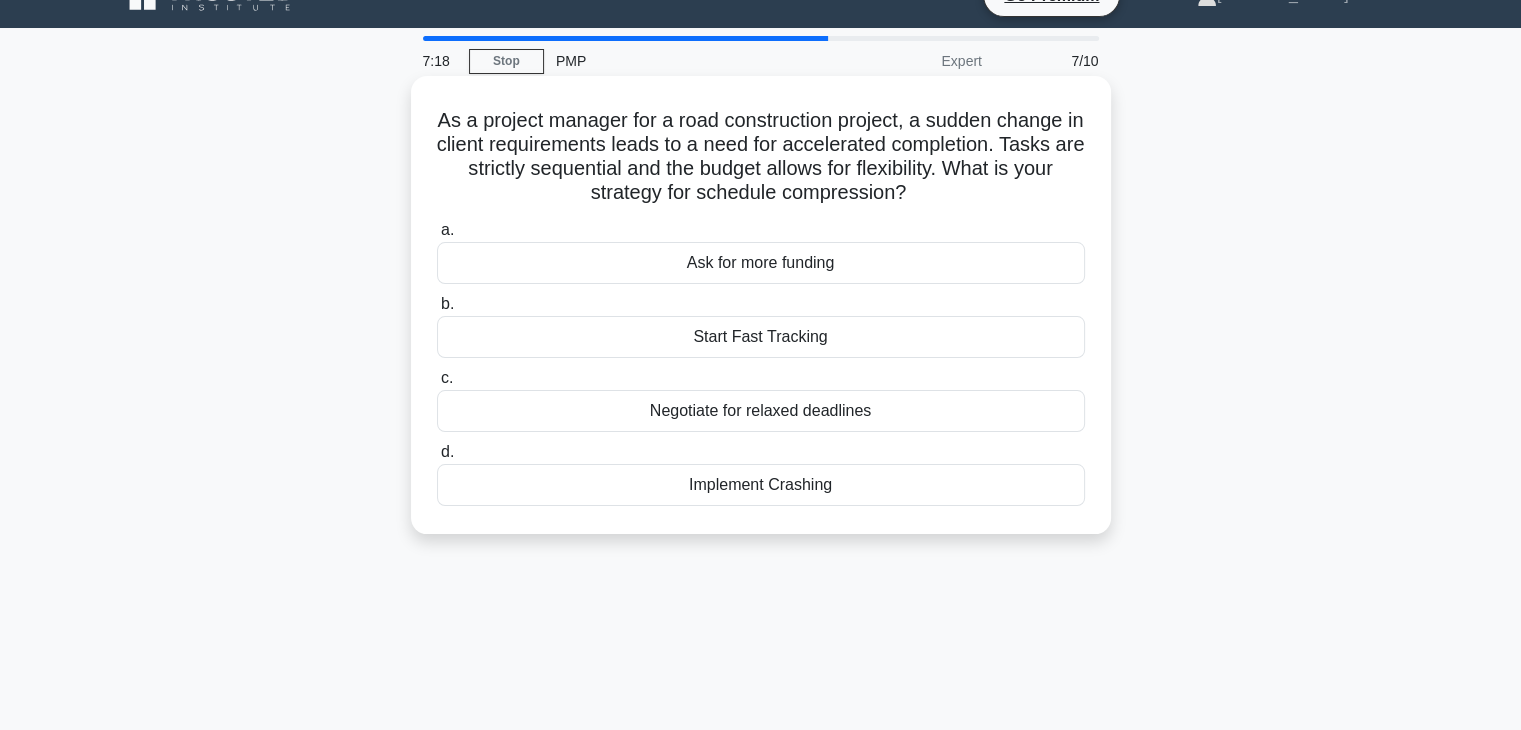 scroll, scrollTop: 36, scrollLeft: 0, axis: vertical 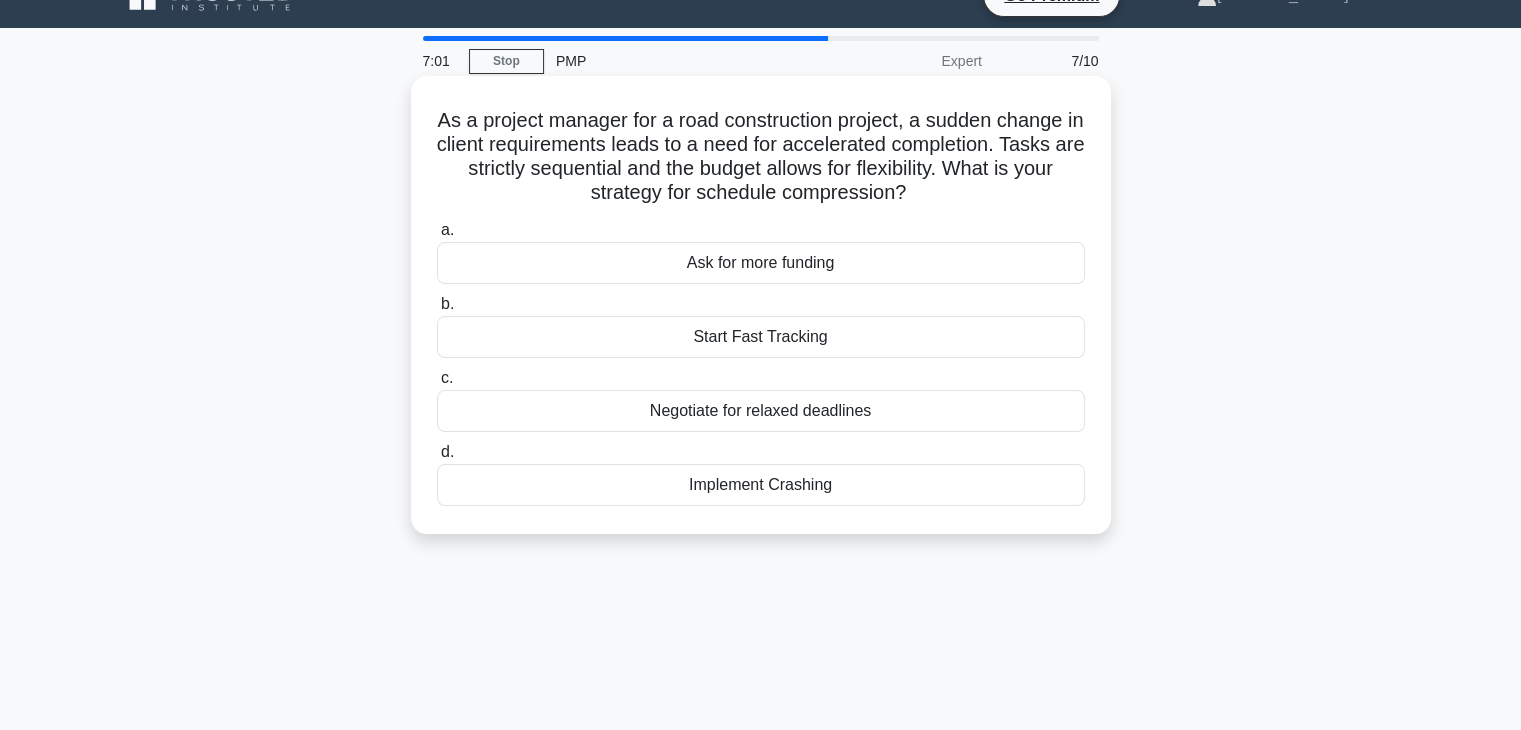 click on "Start Fast Tracking" at bounding box center (761, 337) 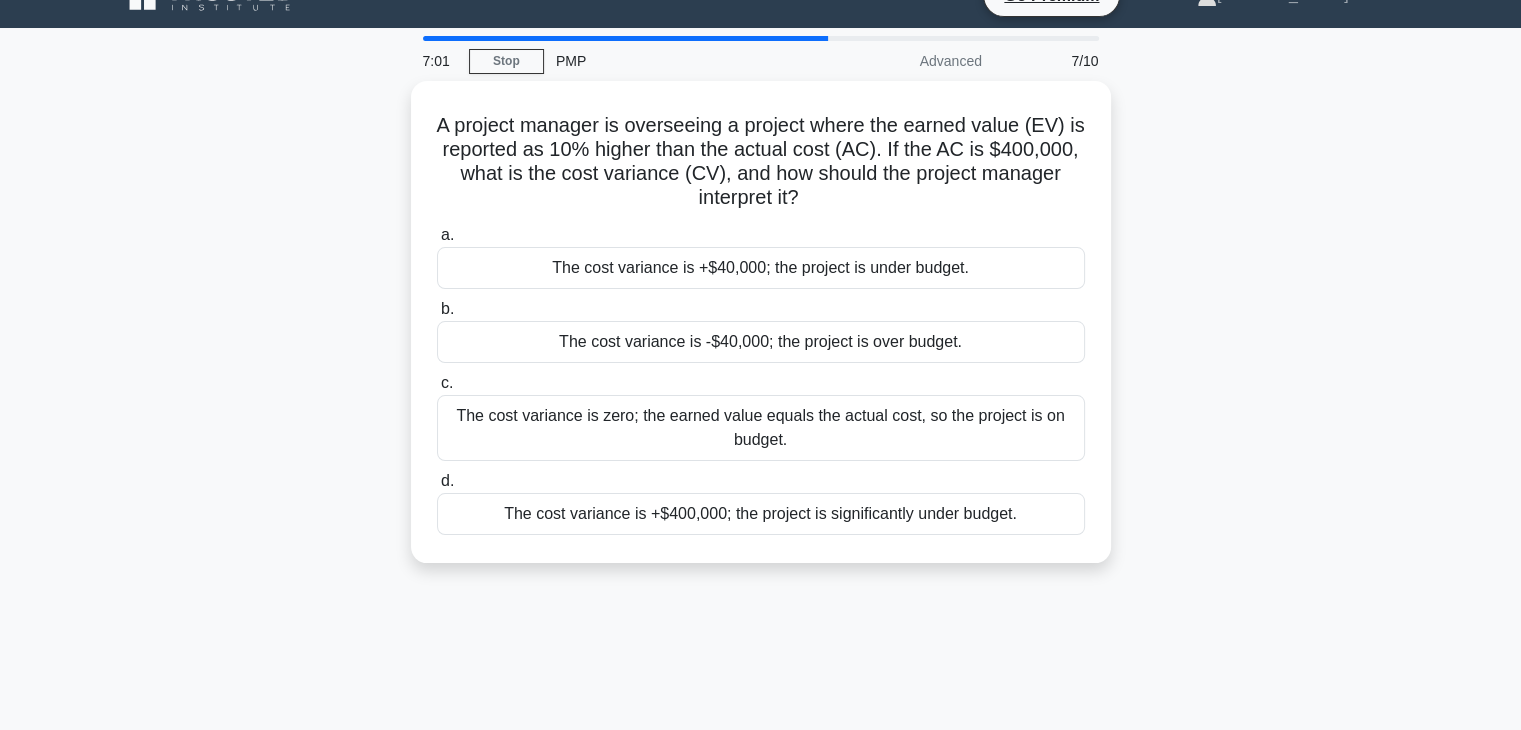 scroll, scrollTop: 0, scrollLeft: 0, axis: both 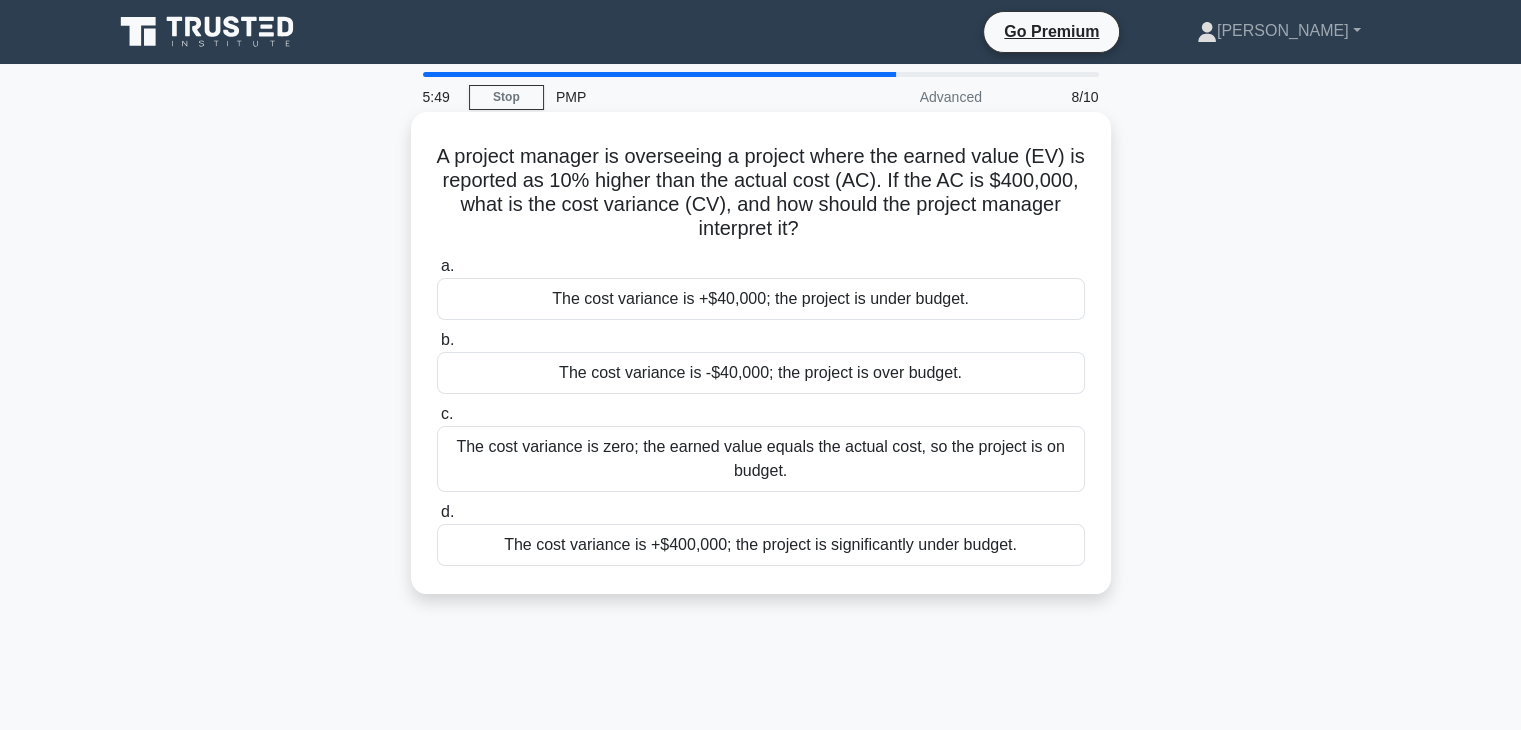 click on "The cost variance is +$40,000; the project is under budget." at bounding box center (761, 299) 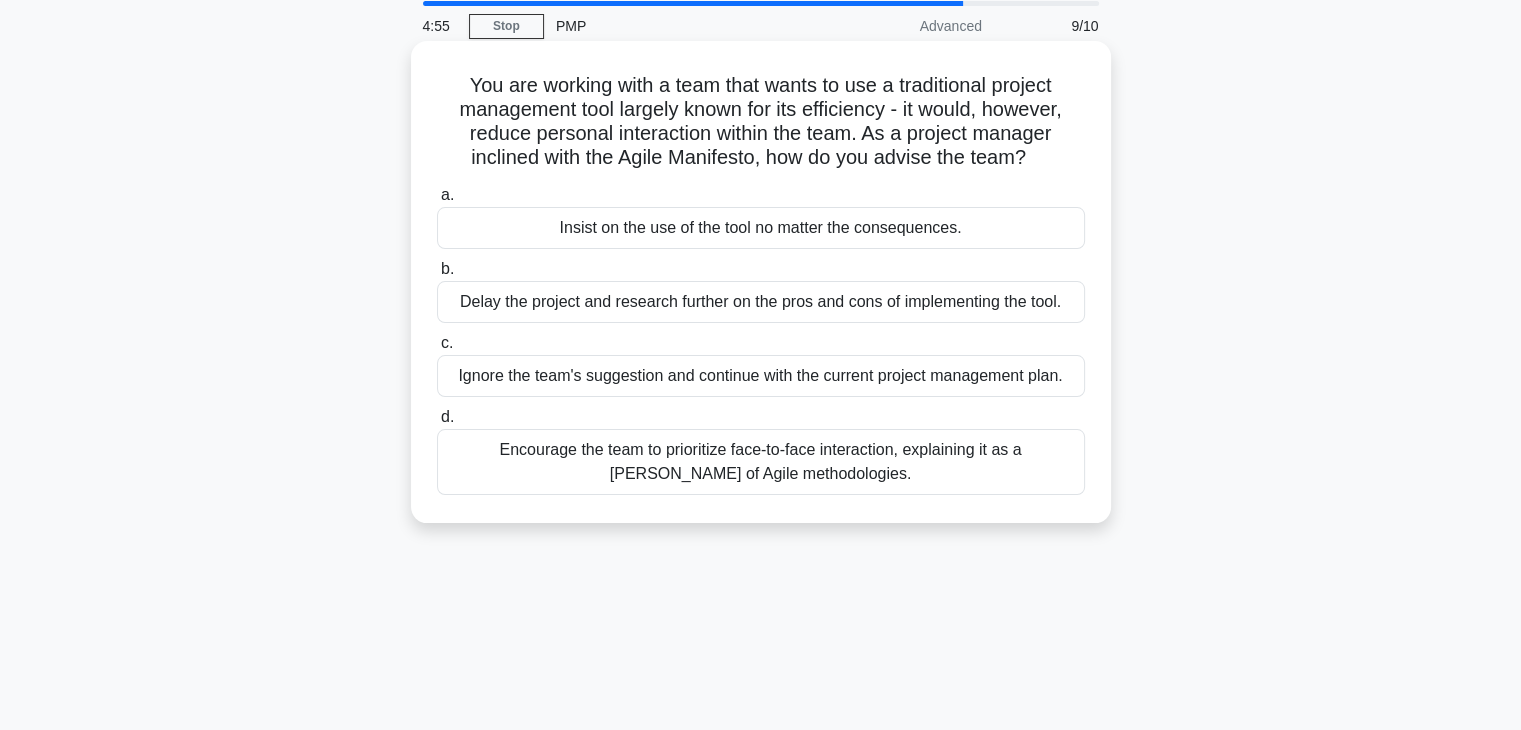 scroll, scrollTop: 72, scrollLeft: 0, axis: vertical 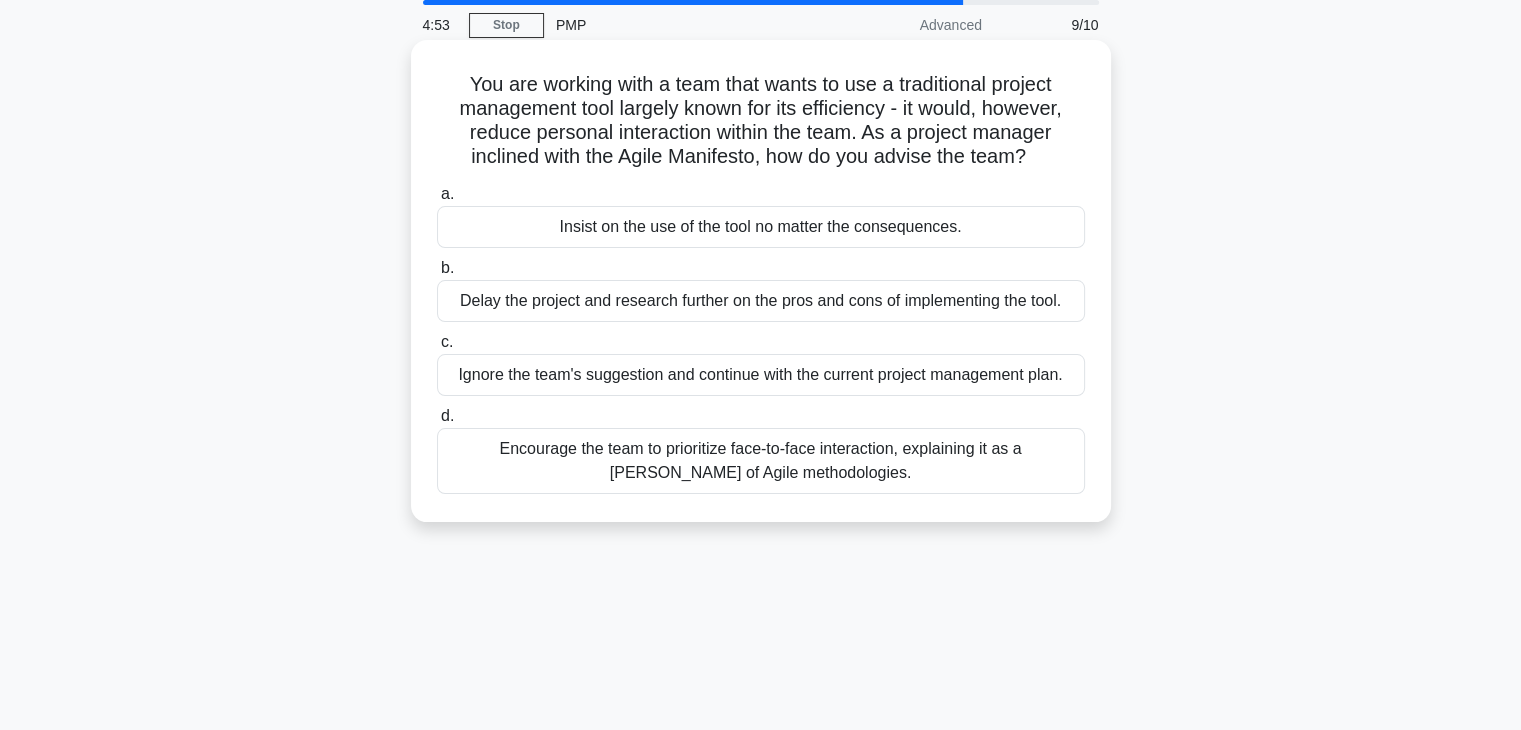 click on "Encourage the team to prioritize face-to-face interaction, explaining it as a tenet of Agile methodologies." at bounding box center (761, 461) 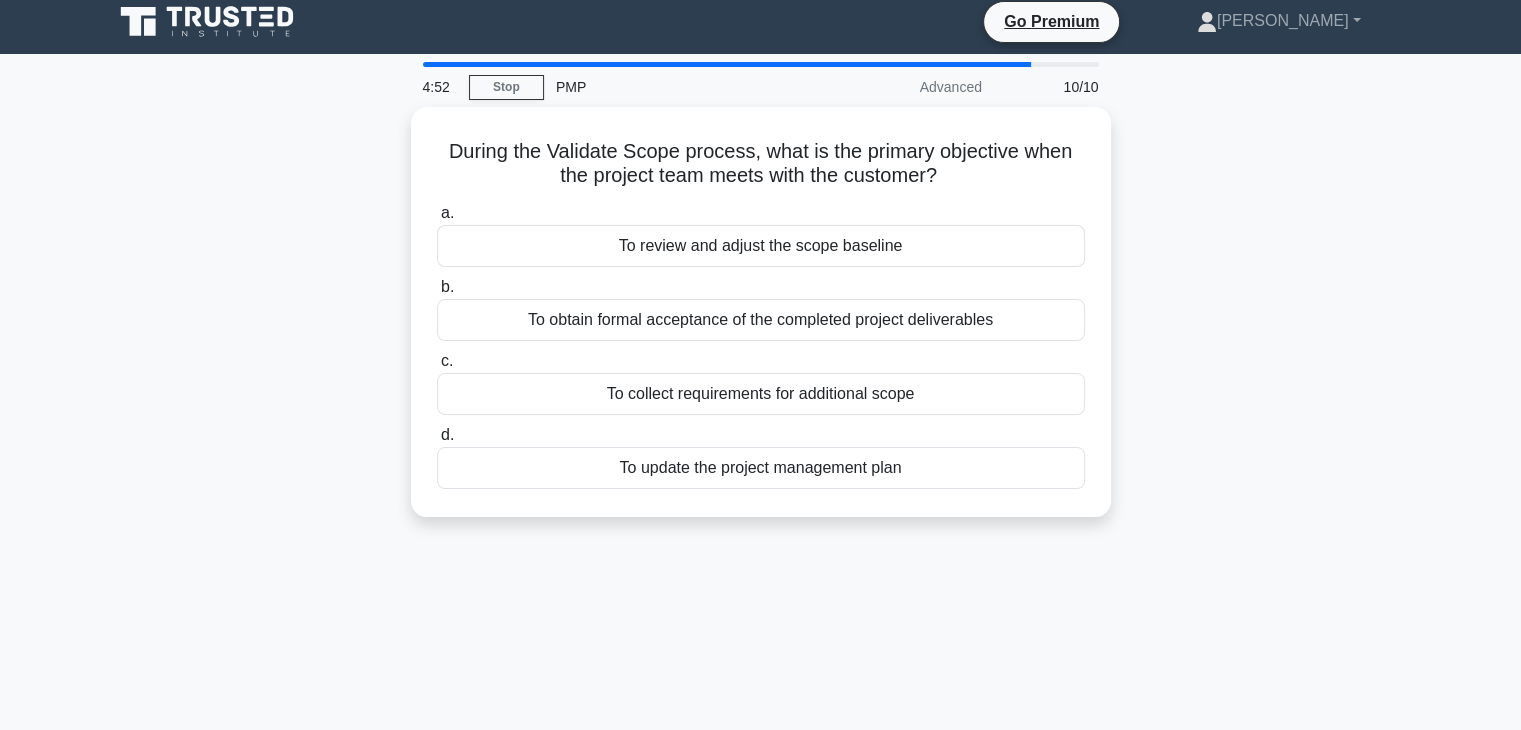 scroll, scrollTop: 0, scrollLeft: 0, axis: both 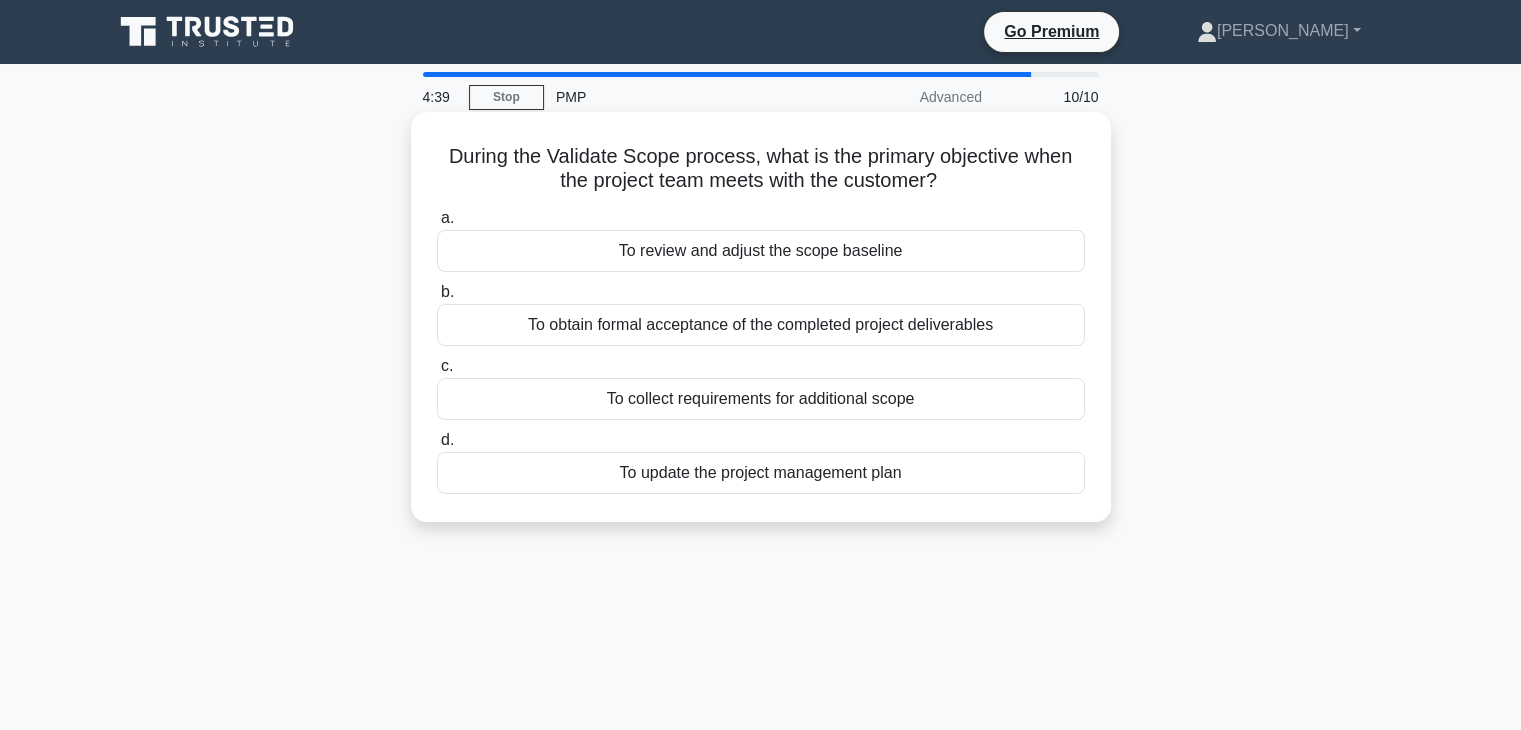 click on "To obtain formal acceptance of the completed project deliverables" at bounding box center [761, 325] 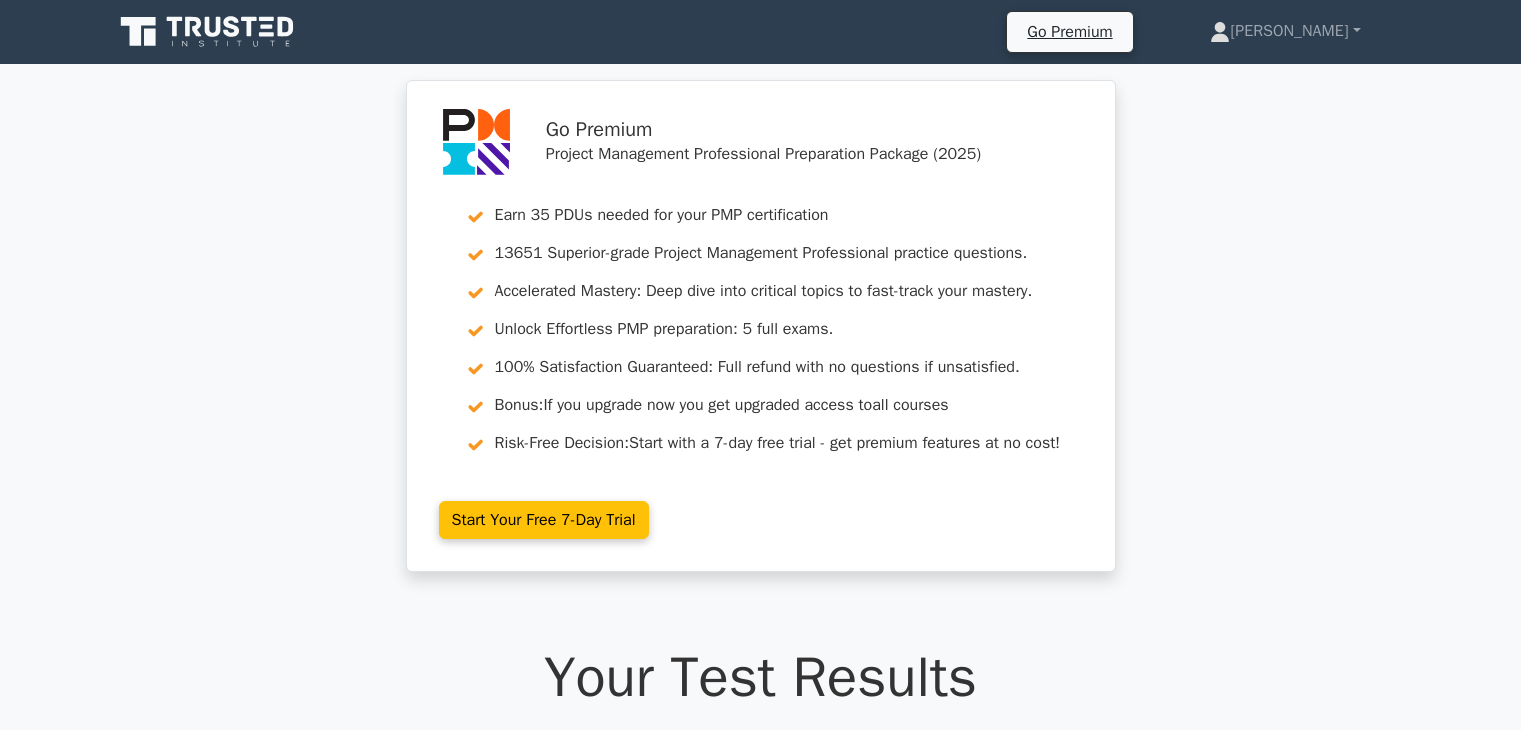 scroll, scrollTop: 1114, scrollLeft: 0, axis: vertical 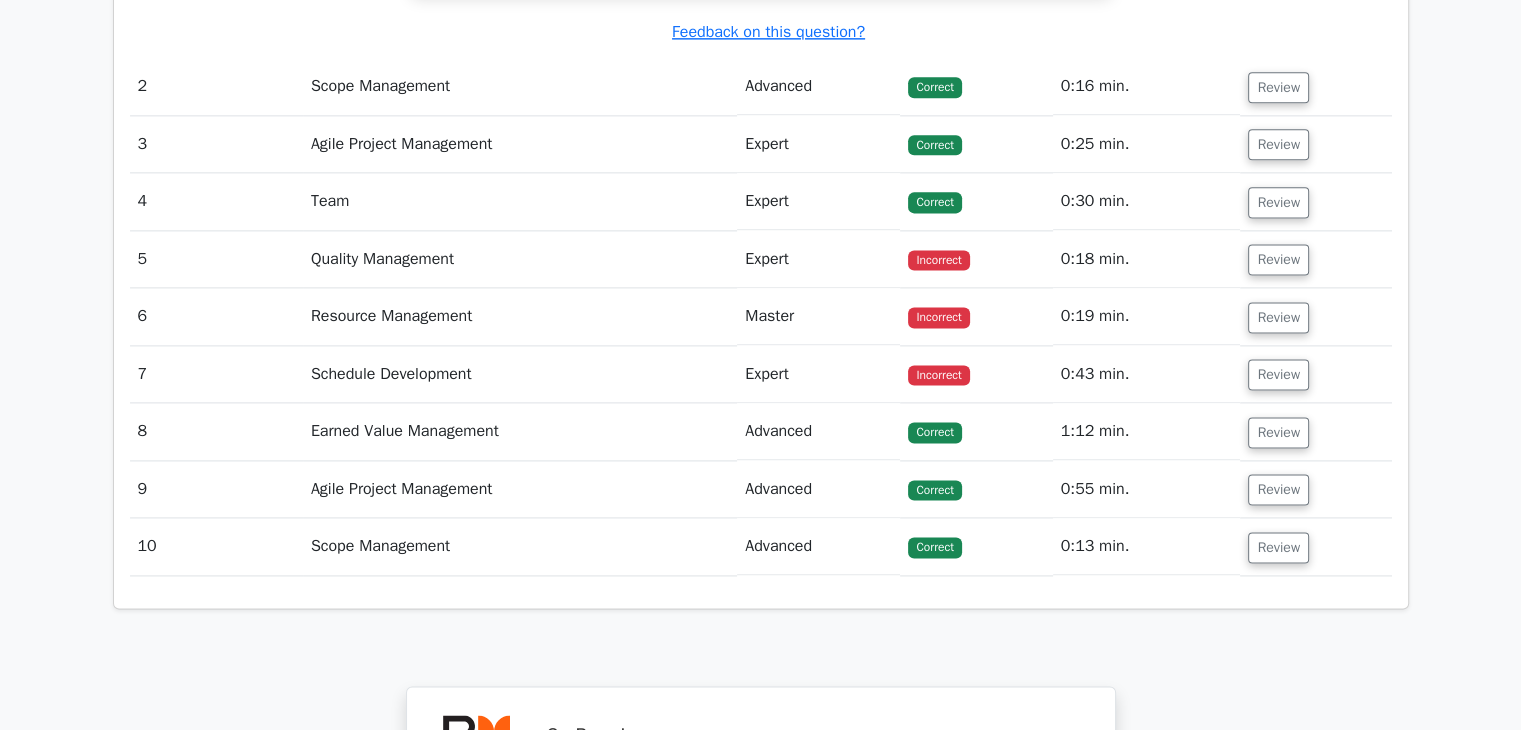 click on "Quality Management" at bounding box center (520, 259) 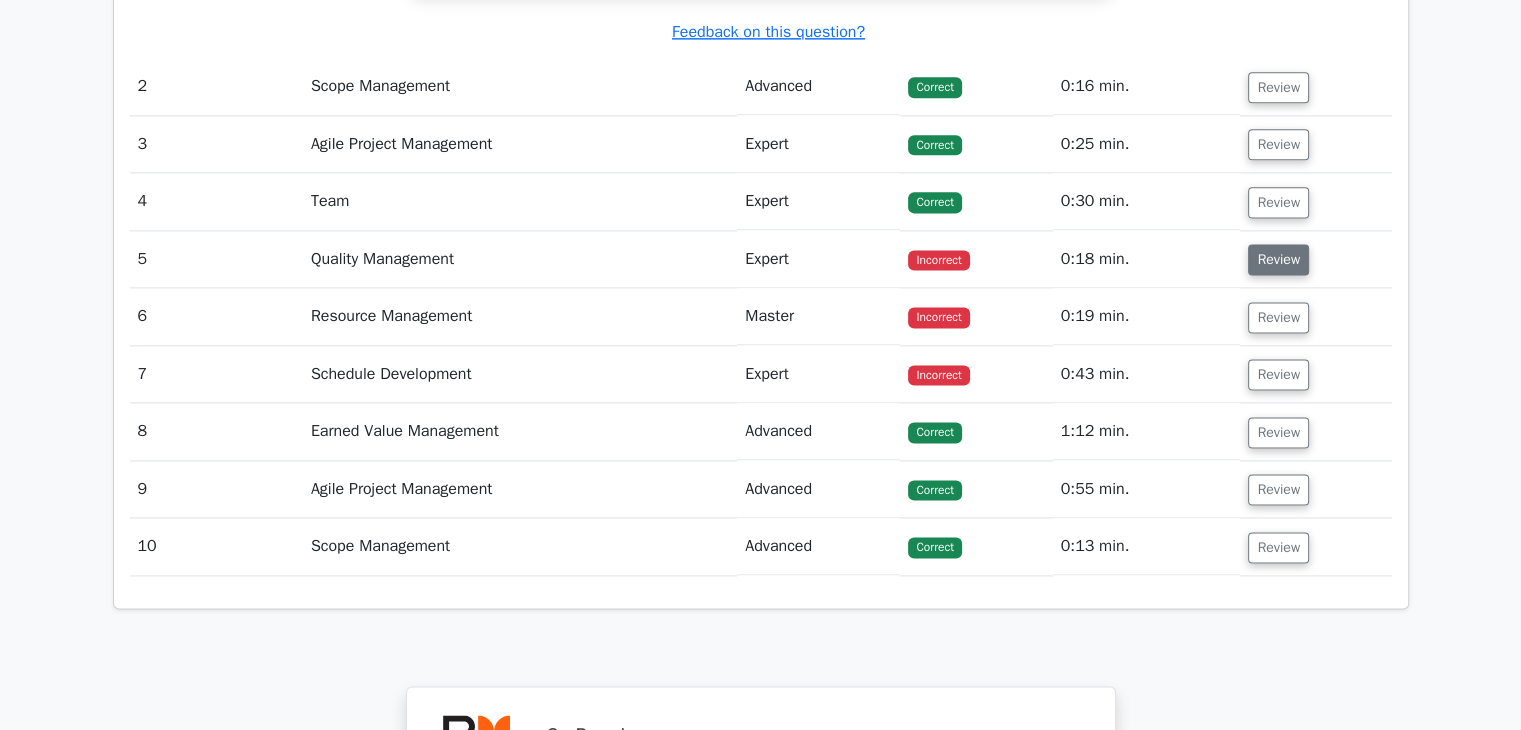 click on "Review" at bounding box center [1278, 259] 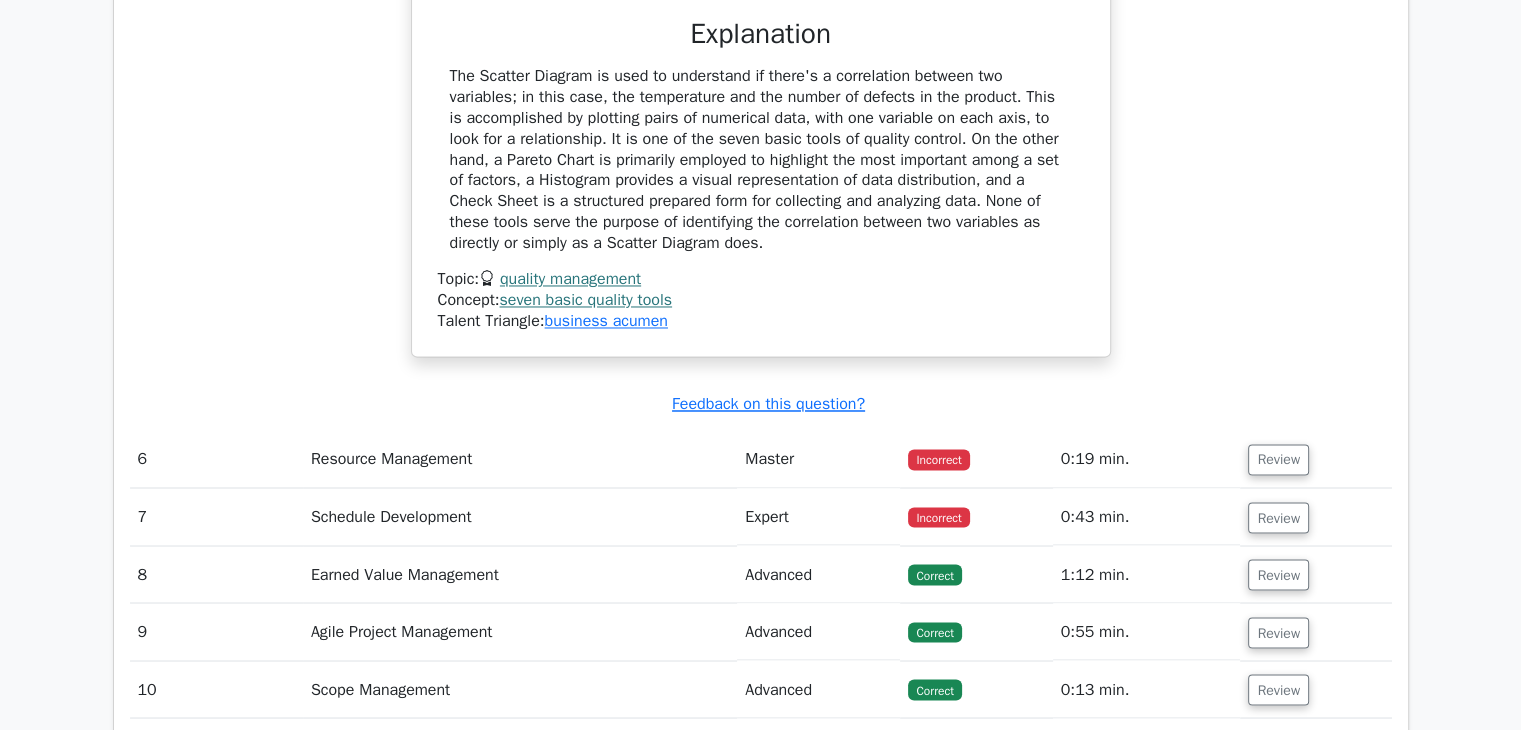 scroll, scrollTop: 3324, scrollLeft: 0, axis: vertical 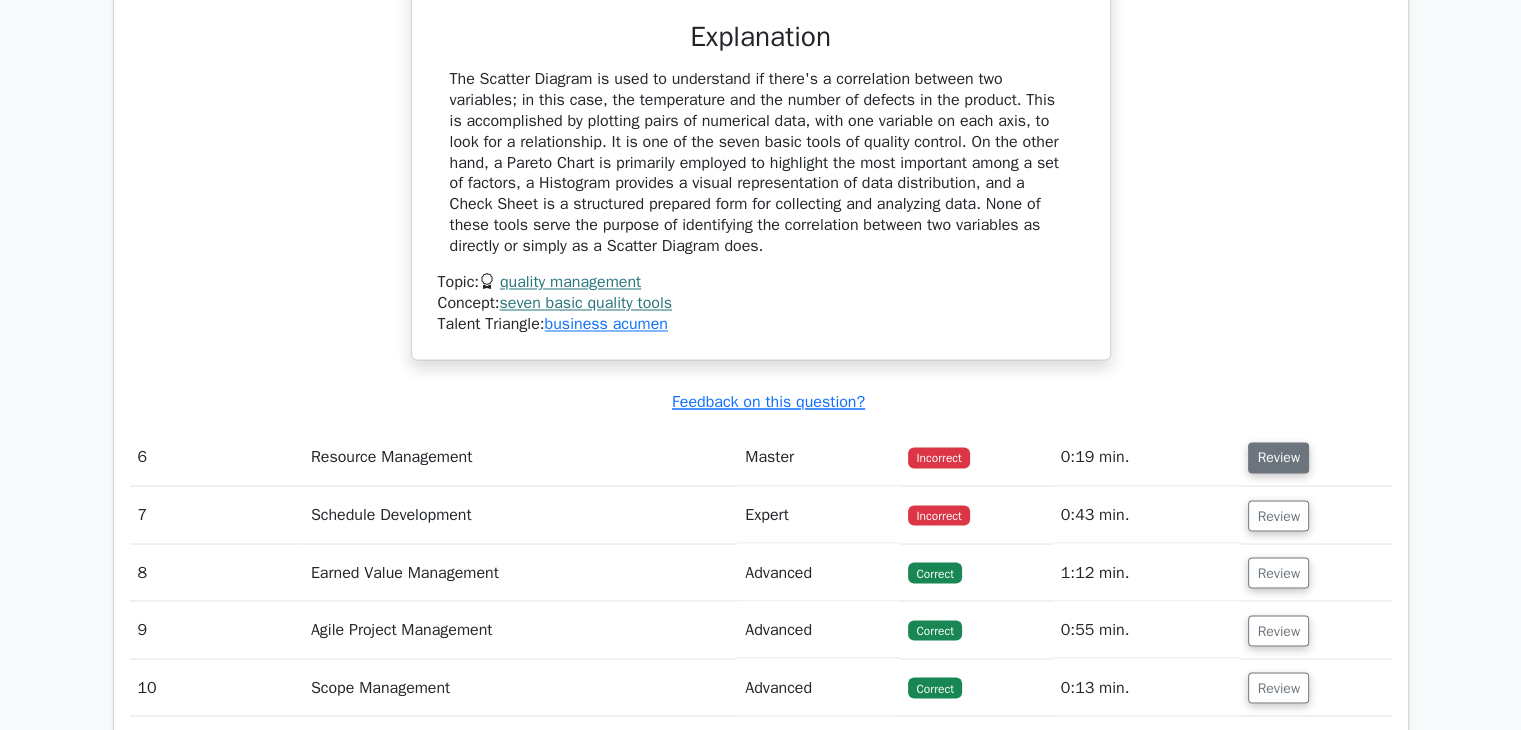 click on "Review" at bounding box center (1278, 457) 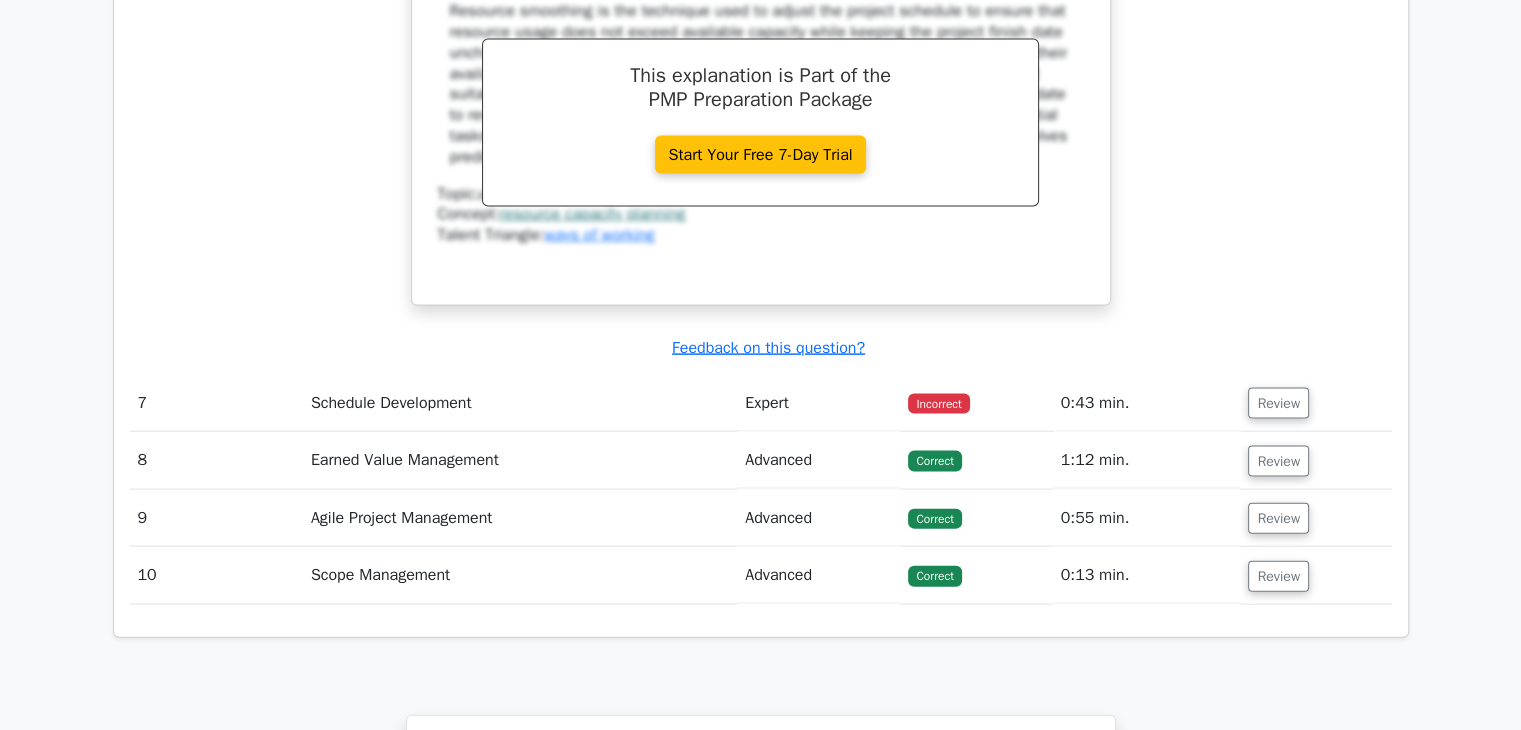 scroll, scrollTop: 4267, scrollLeft: 0, axis: vertical 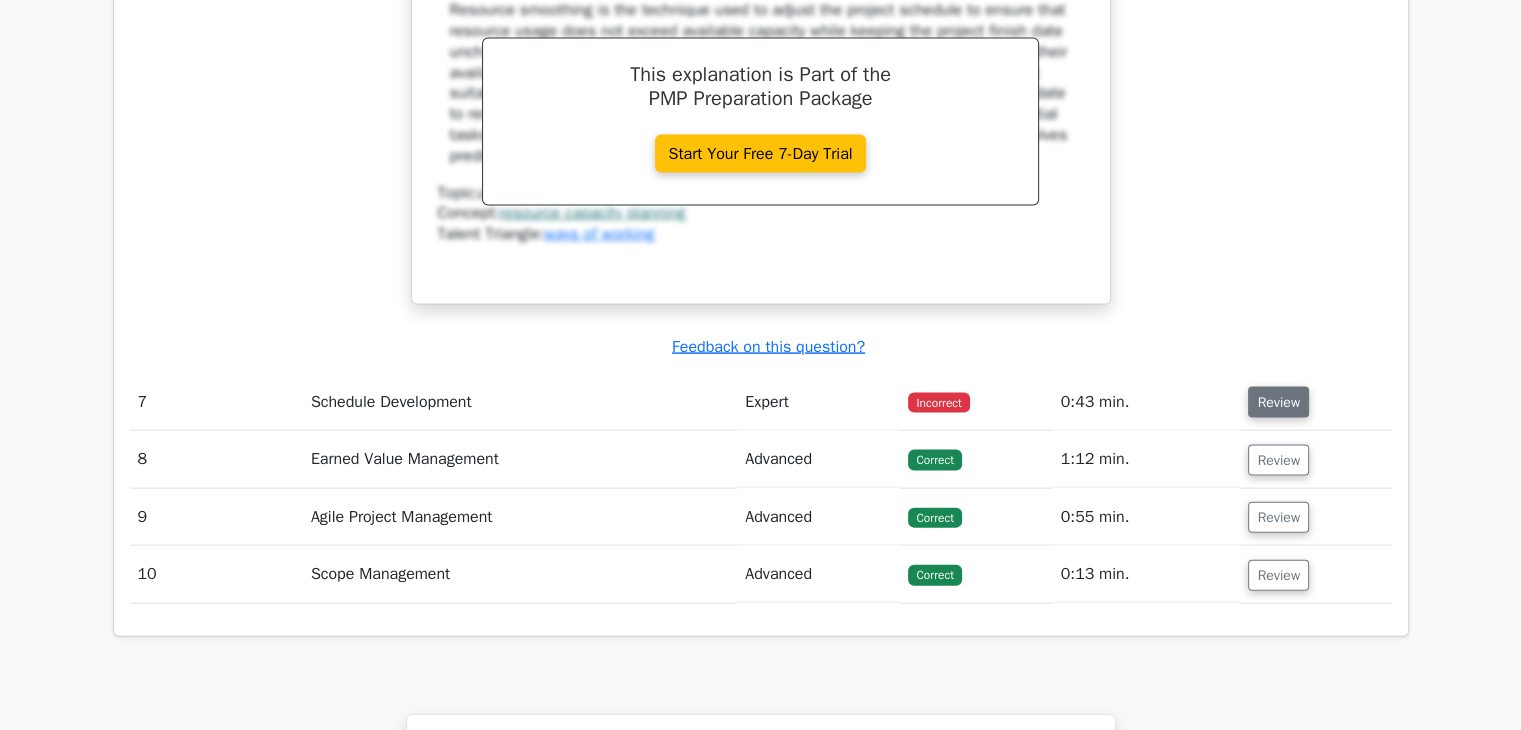 click on "Review" at bounding box center (1278, 402) 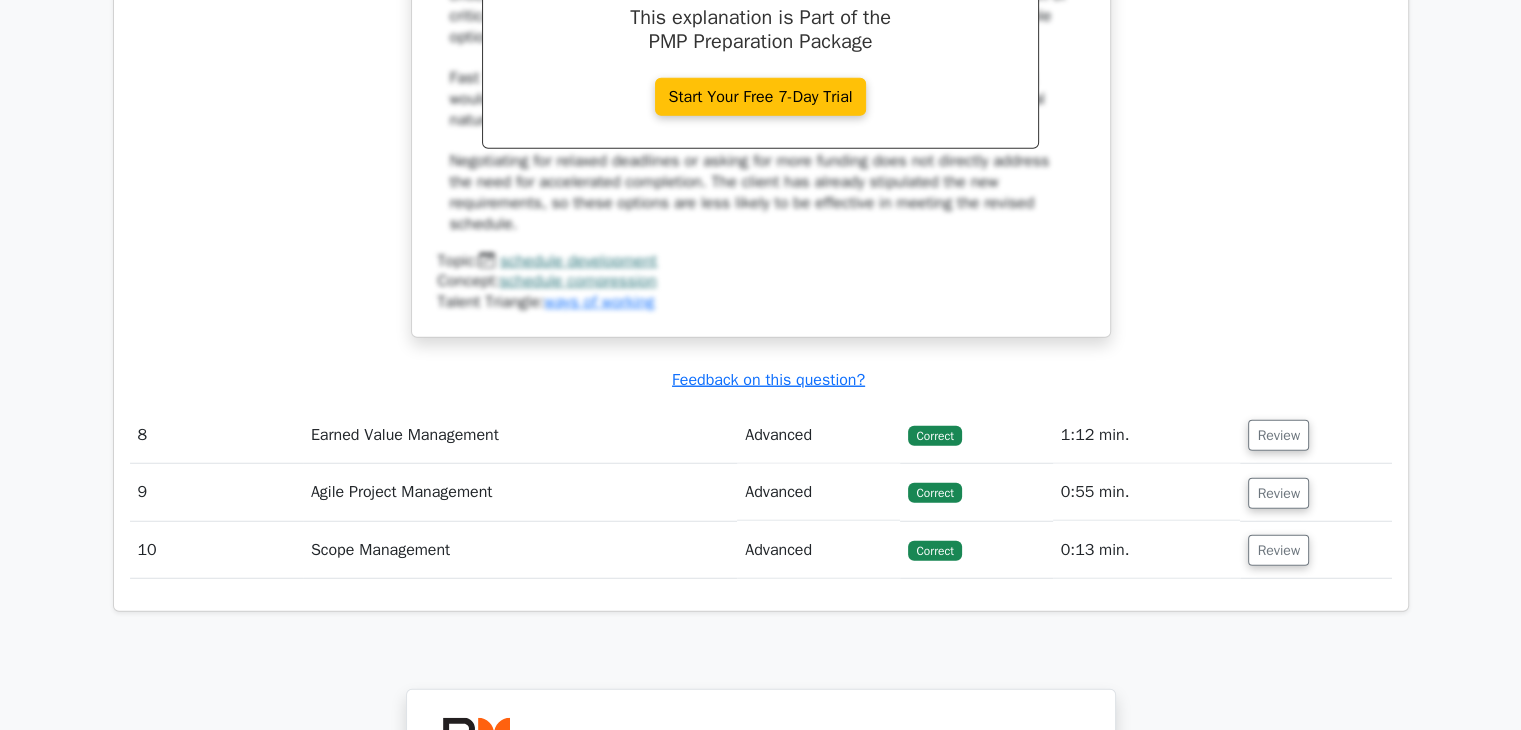 scroll, scrollTop: 5238, scrollLeft: 0, axis: vertical 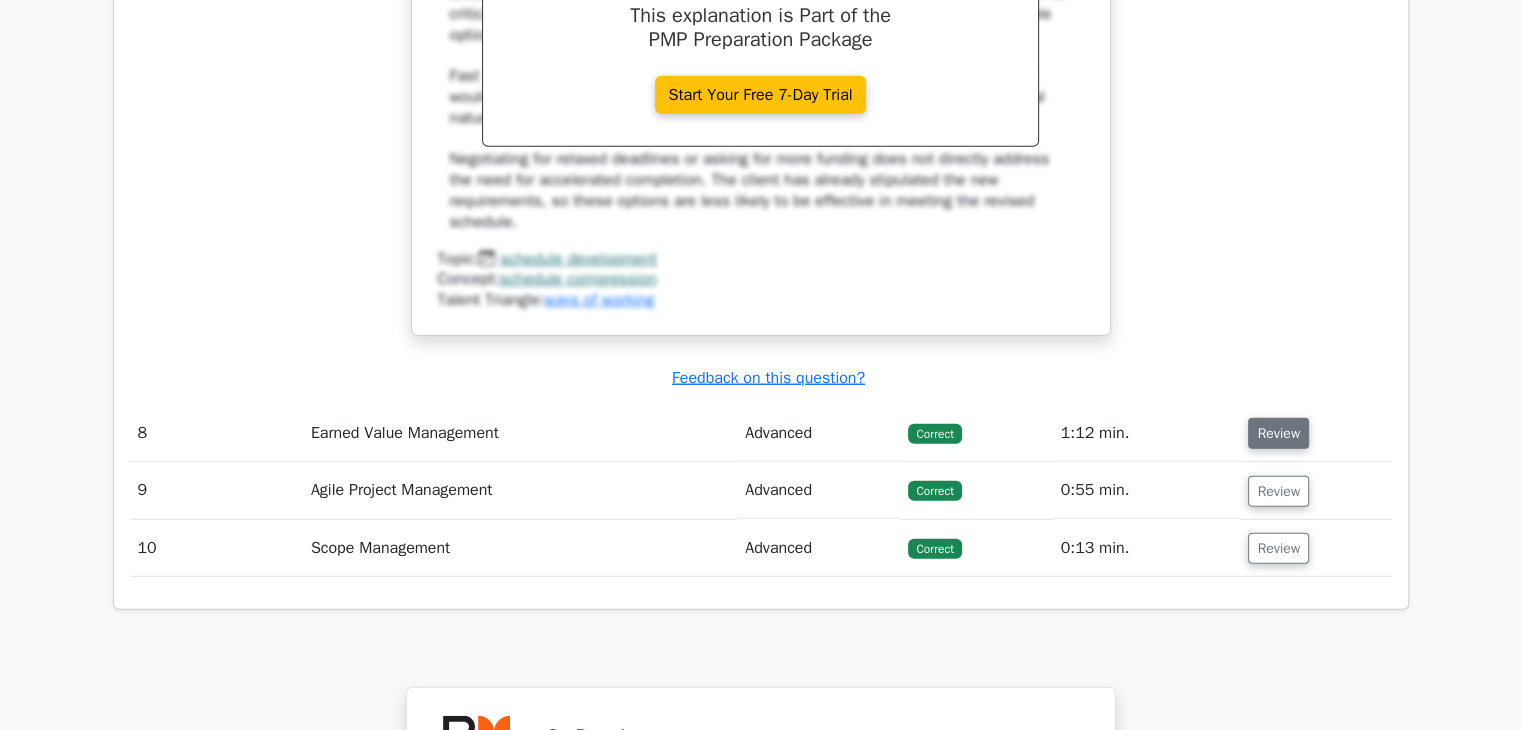 click on "Review" at bounding box center [1278, 433] 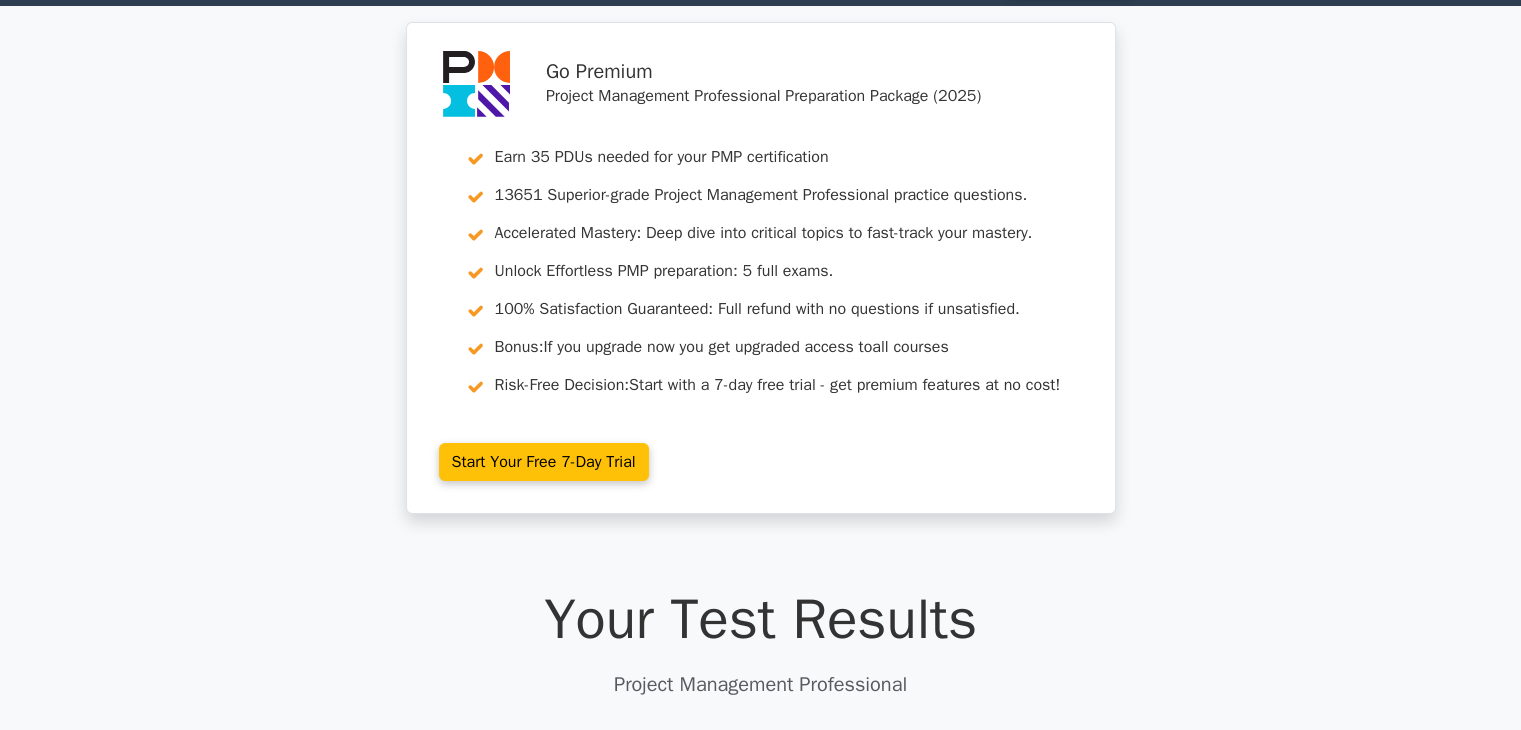 scroll, scrollTop: 0, scrollLeft: 0, axis: both 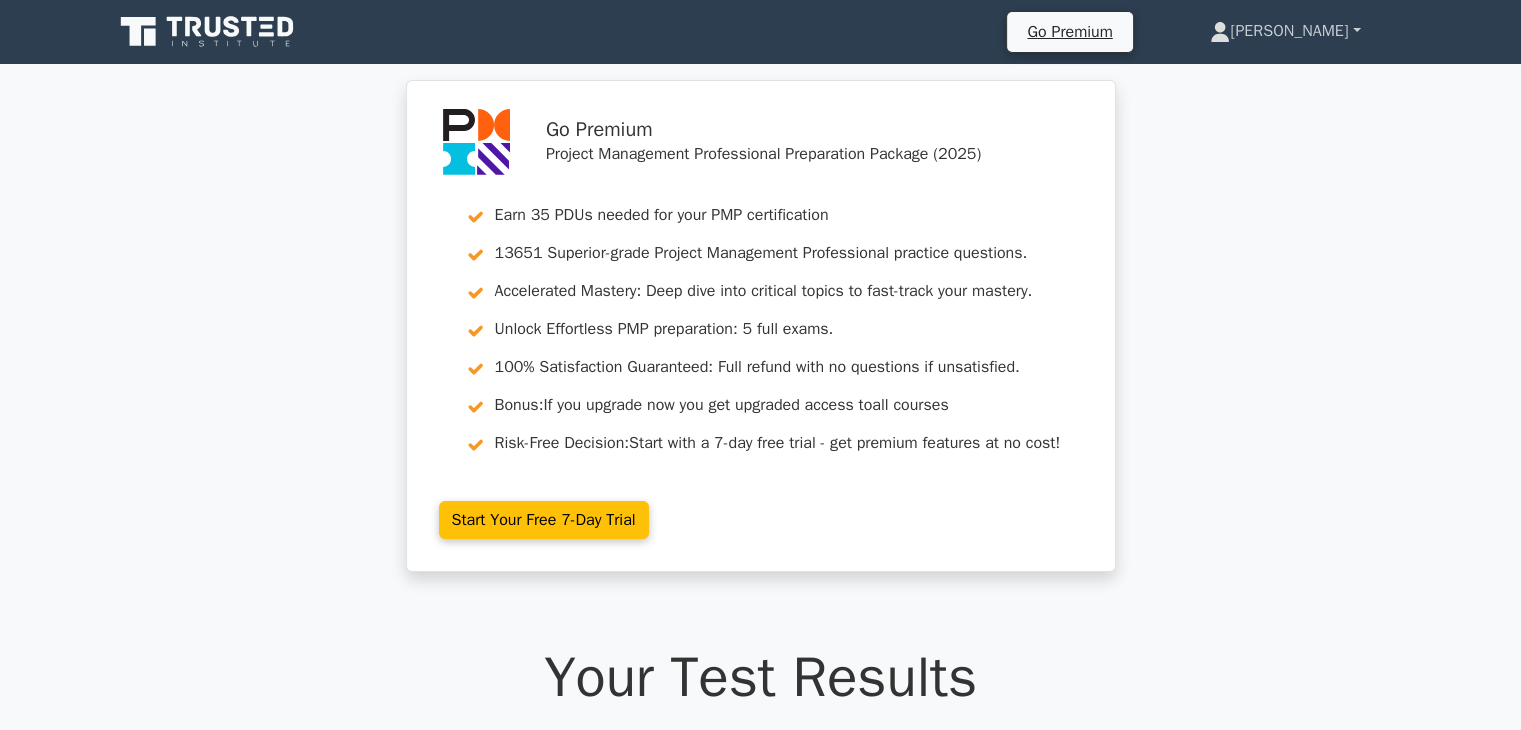 click on "[PERSON_NAME]" at bounding box center [1285, 31] 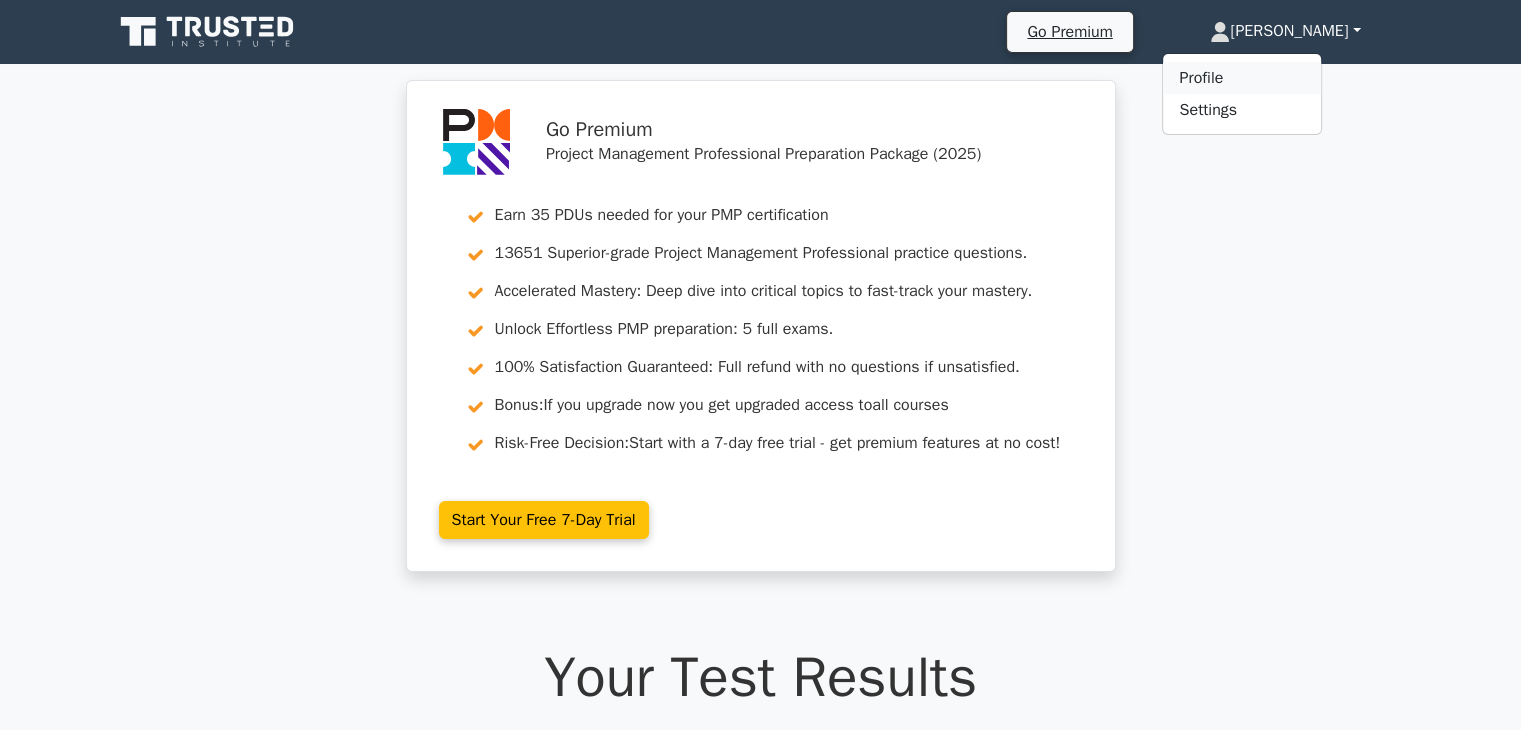 click on "Profile" at bounding box center [1242, 78] 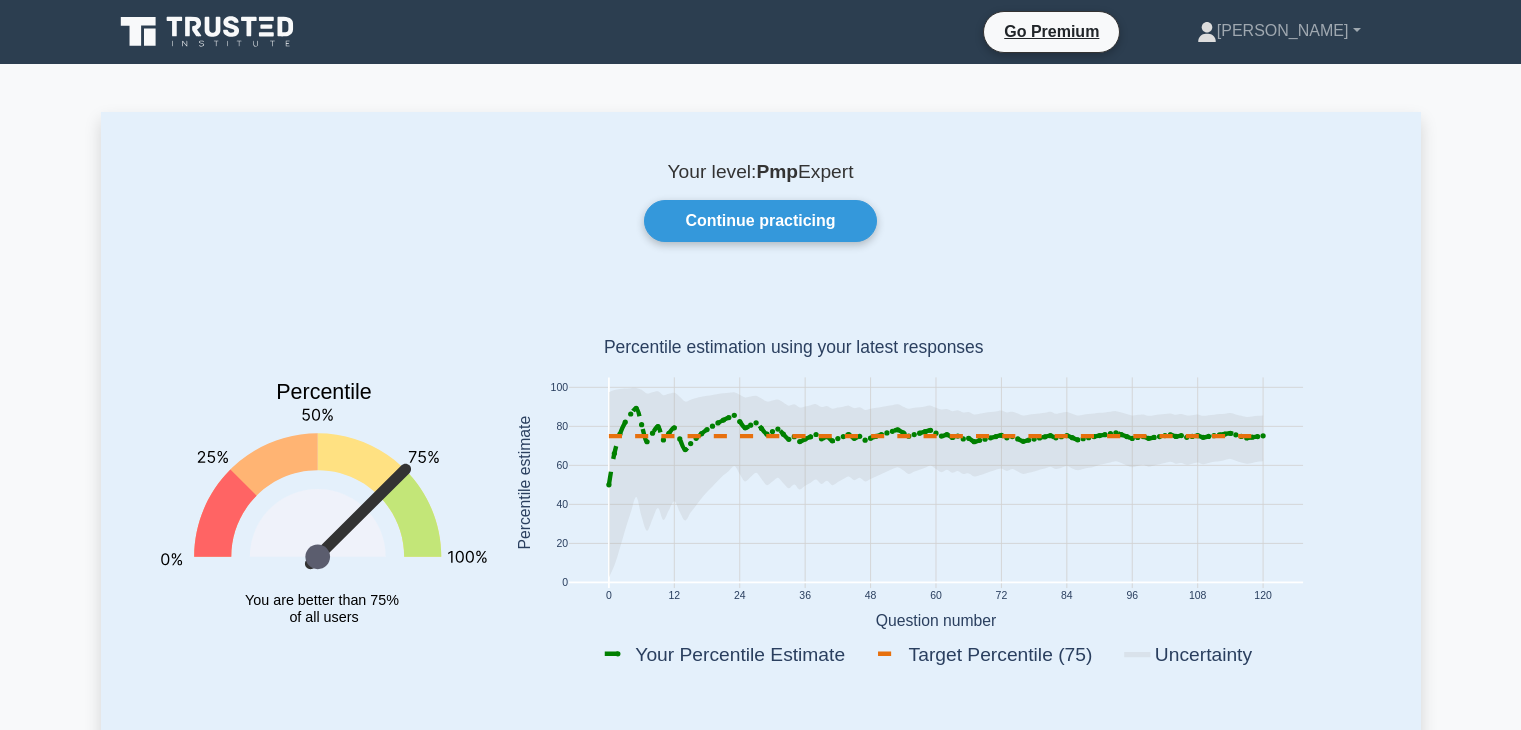 scroll, scrollTop: 0, scrollLeft: 0, axis: both 